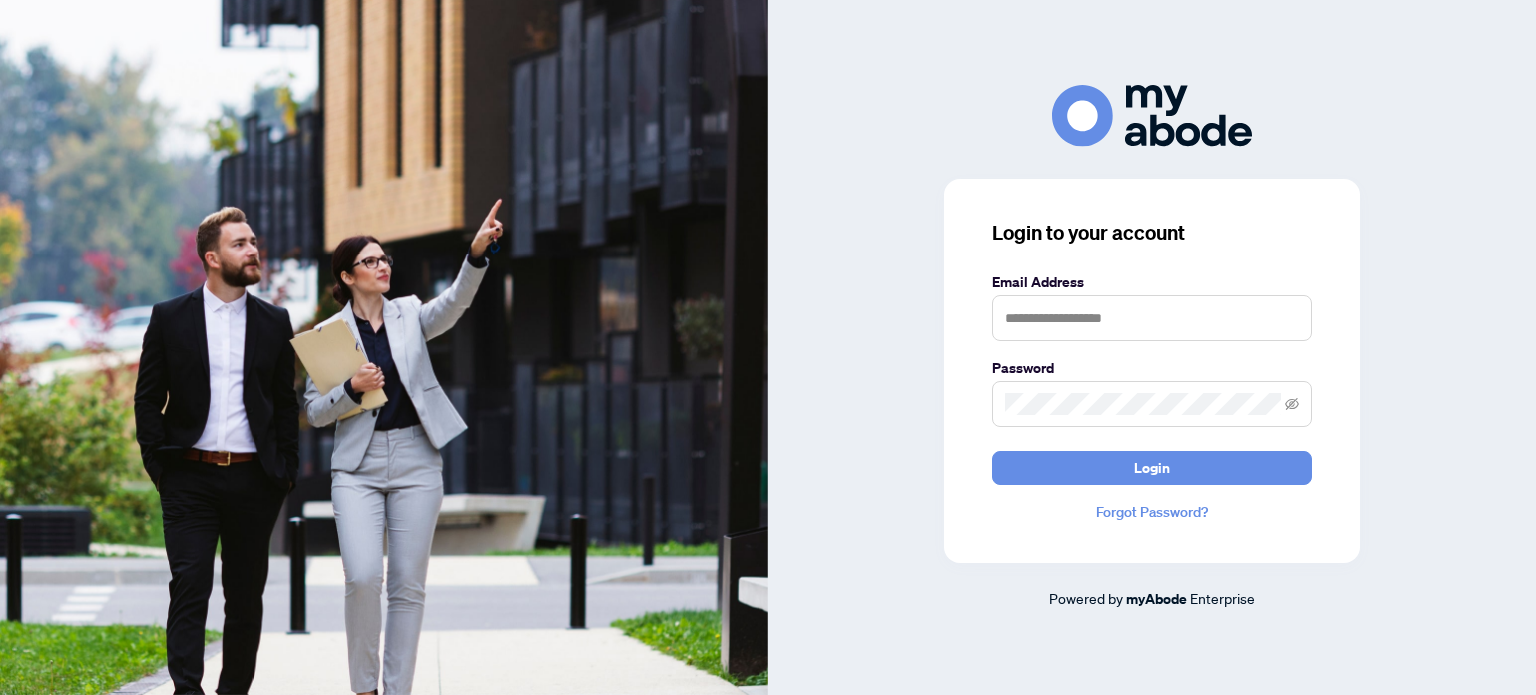 scroll, scrollTop: 0, scrollLeft: 0, axis: both 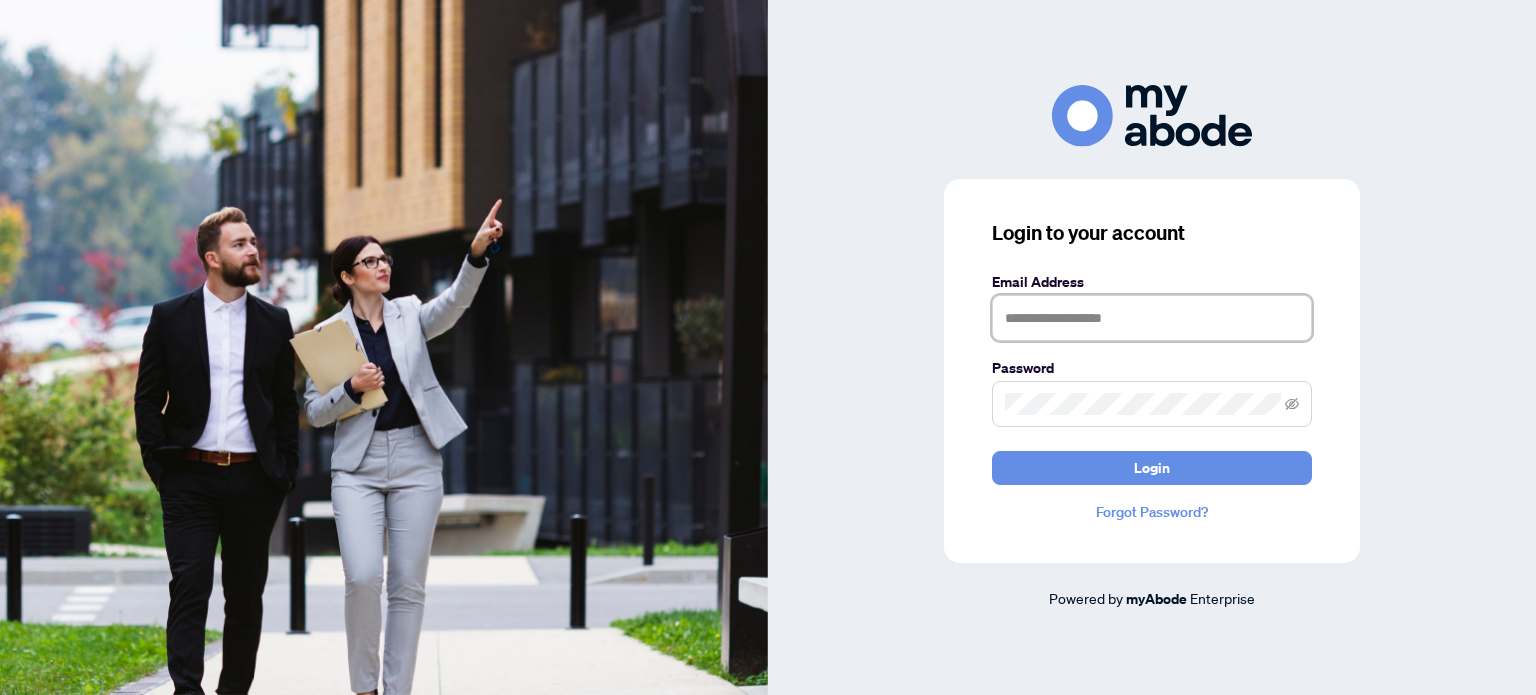click at bounding box center [1152, 318] 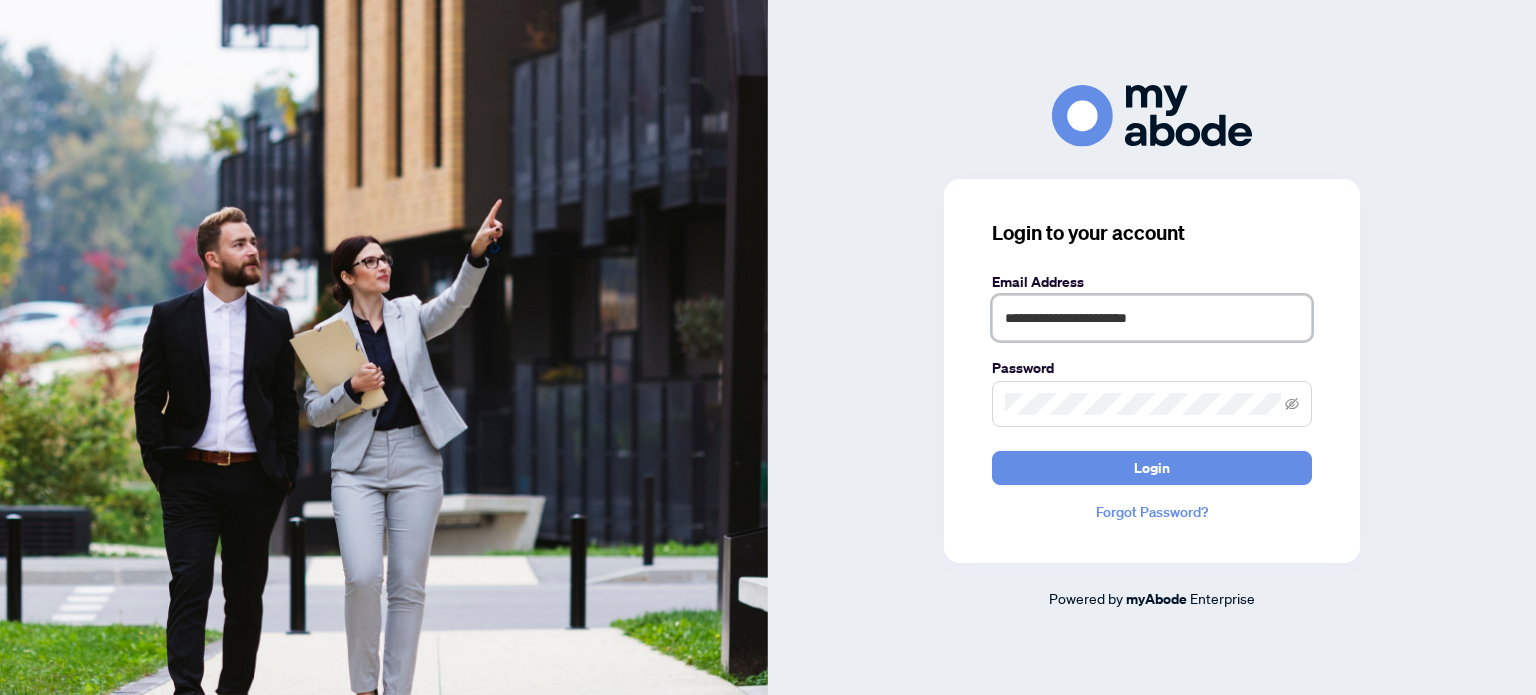 type on "**********" 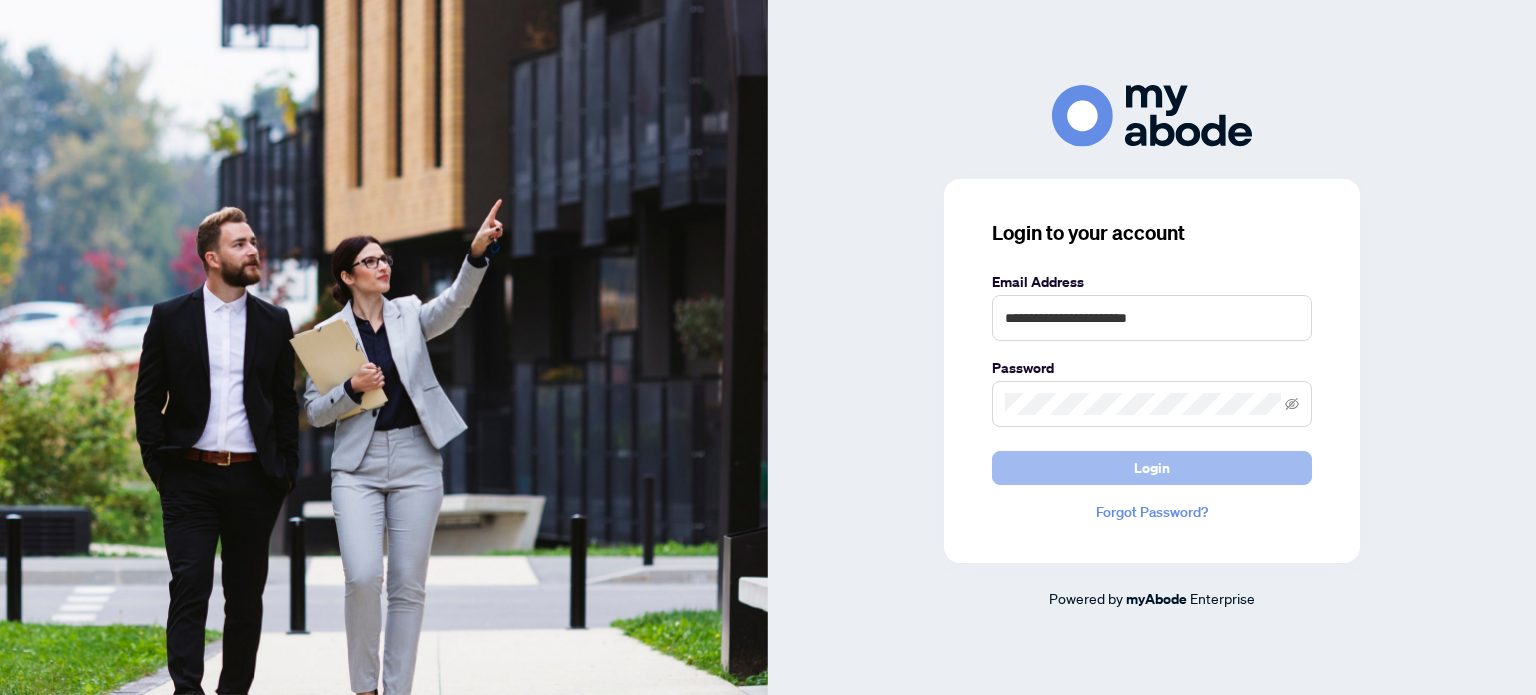click on "Login" at bounding box center [1152, 468] 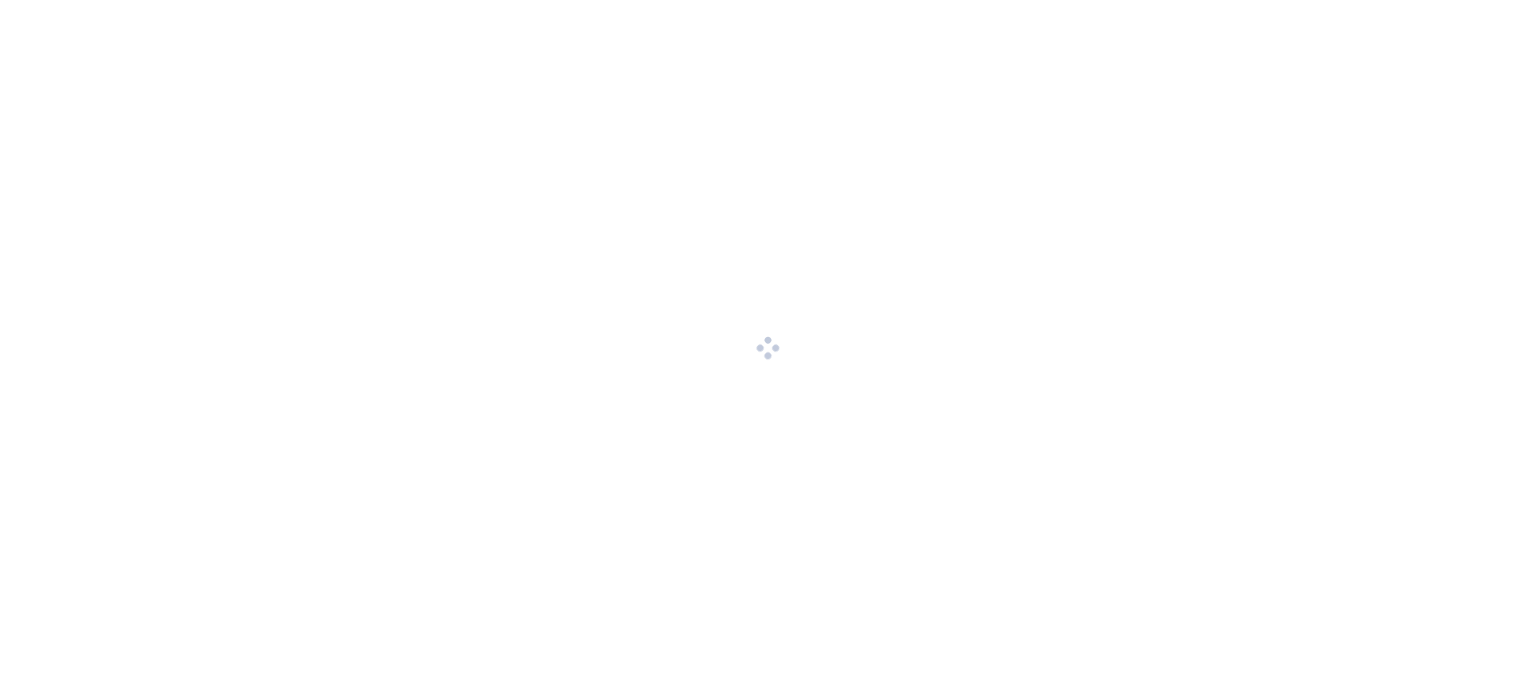 scroll, scrollTop: 0, scrollLeft: 0, axis: both 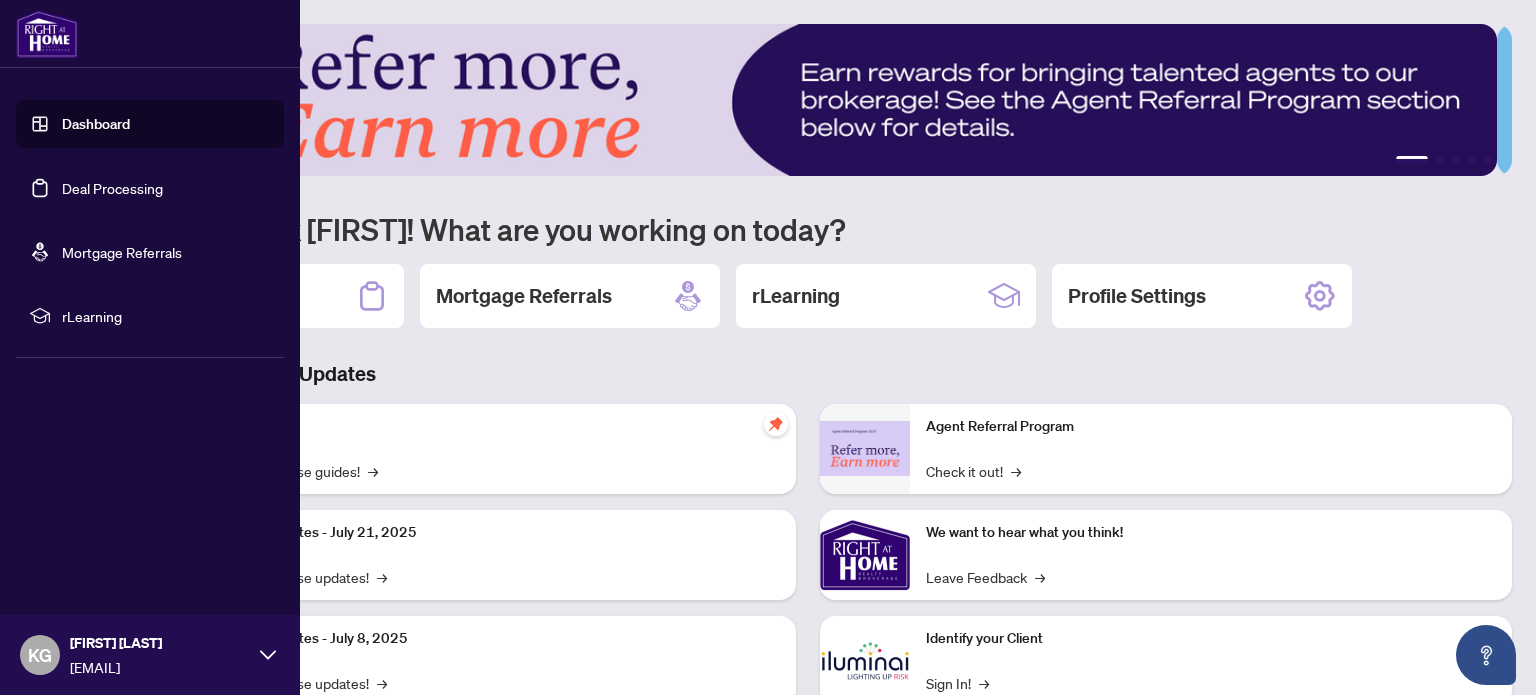 click on "Deal Processing" at bounding box center [112, 188] 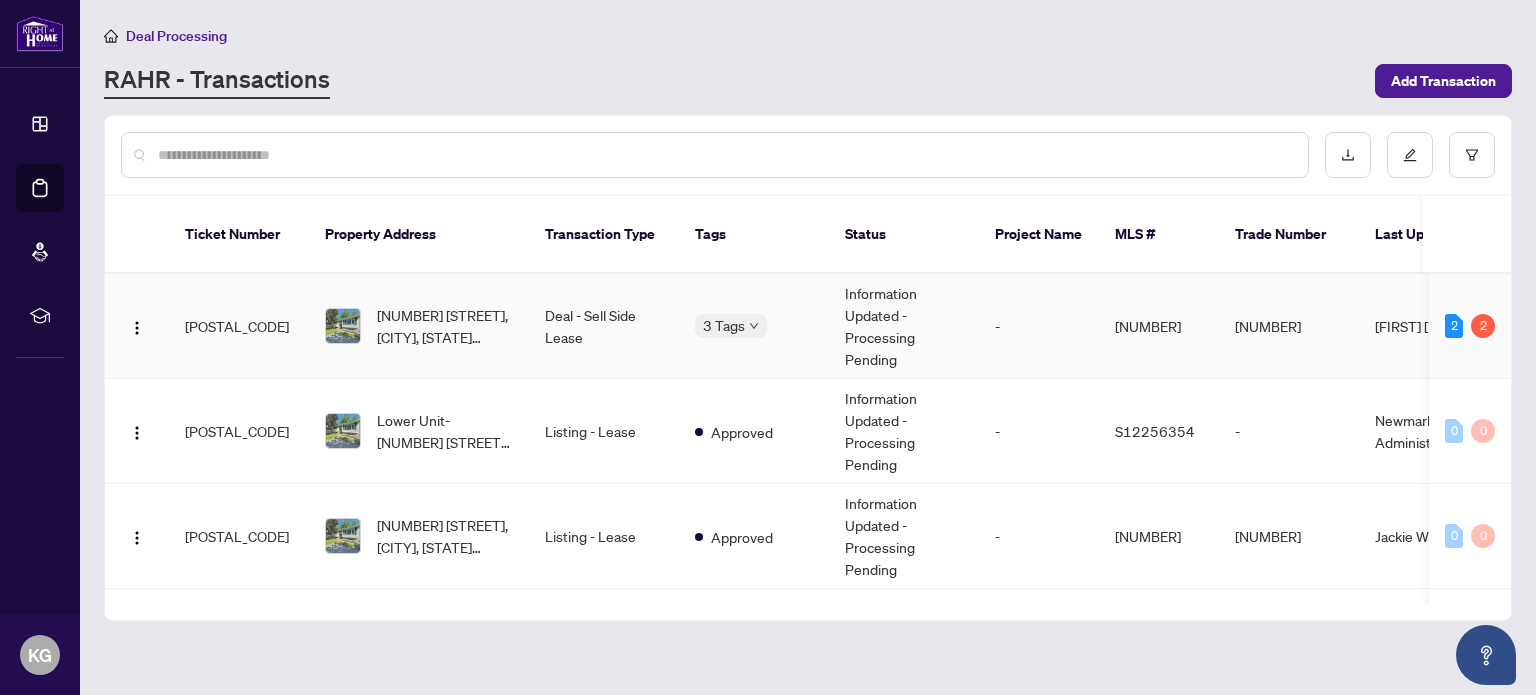 click on "[FIRST] [LAST]" at bounding box center [1434, 326] 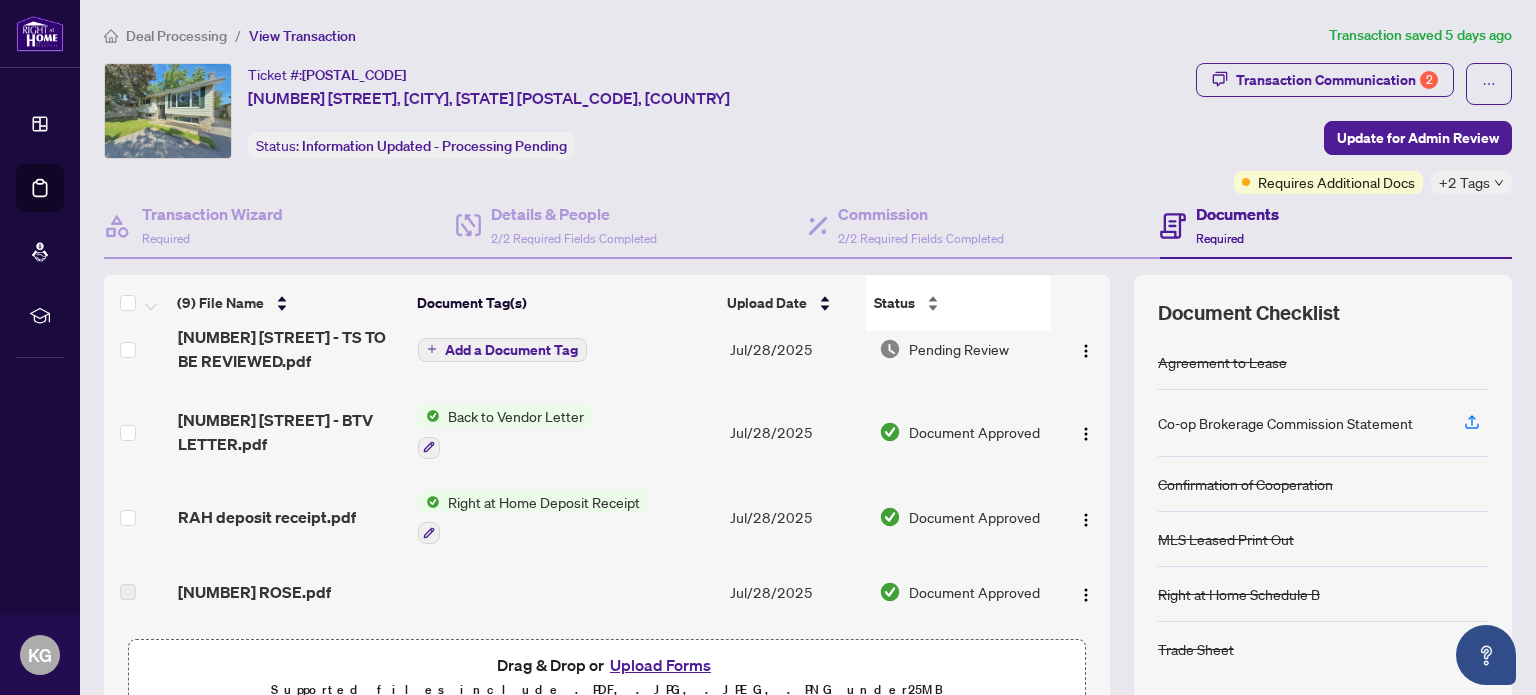 scroll, scrollTop: 100, scrollLeft: 0, axis: vertical 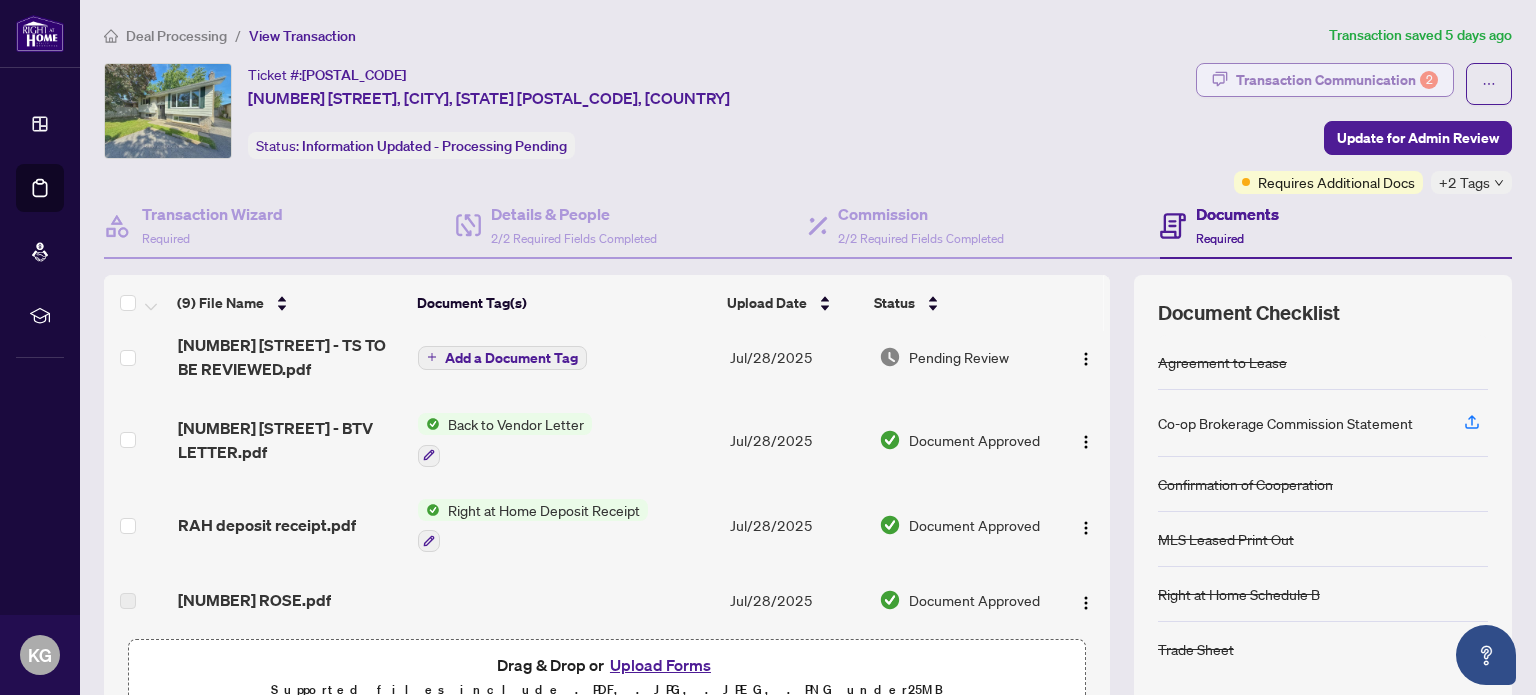 click on "Transaction Communication 2" at bounding box center [1337, 80] 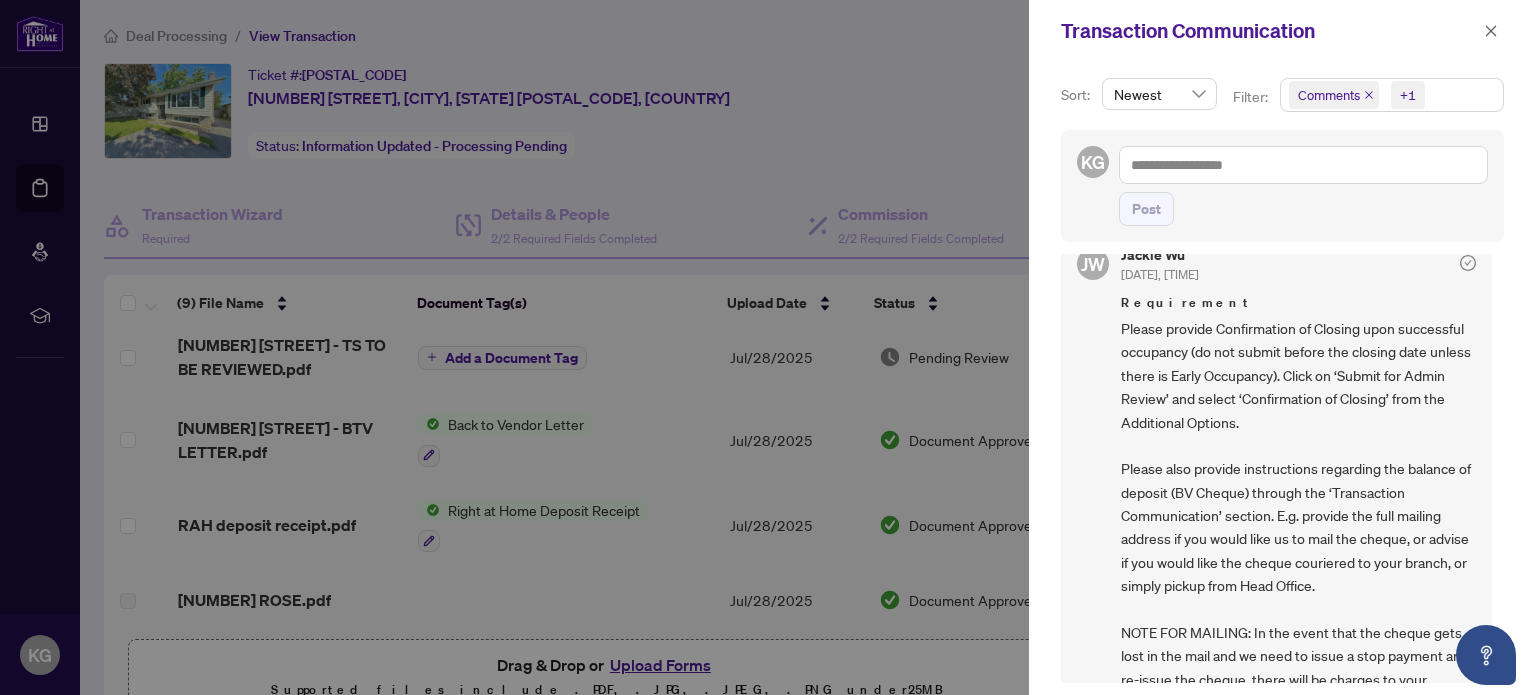 scroll, scrollTop: 0, scrollLeft: 0, axis: both 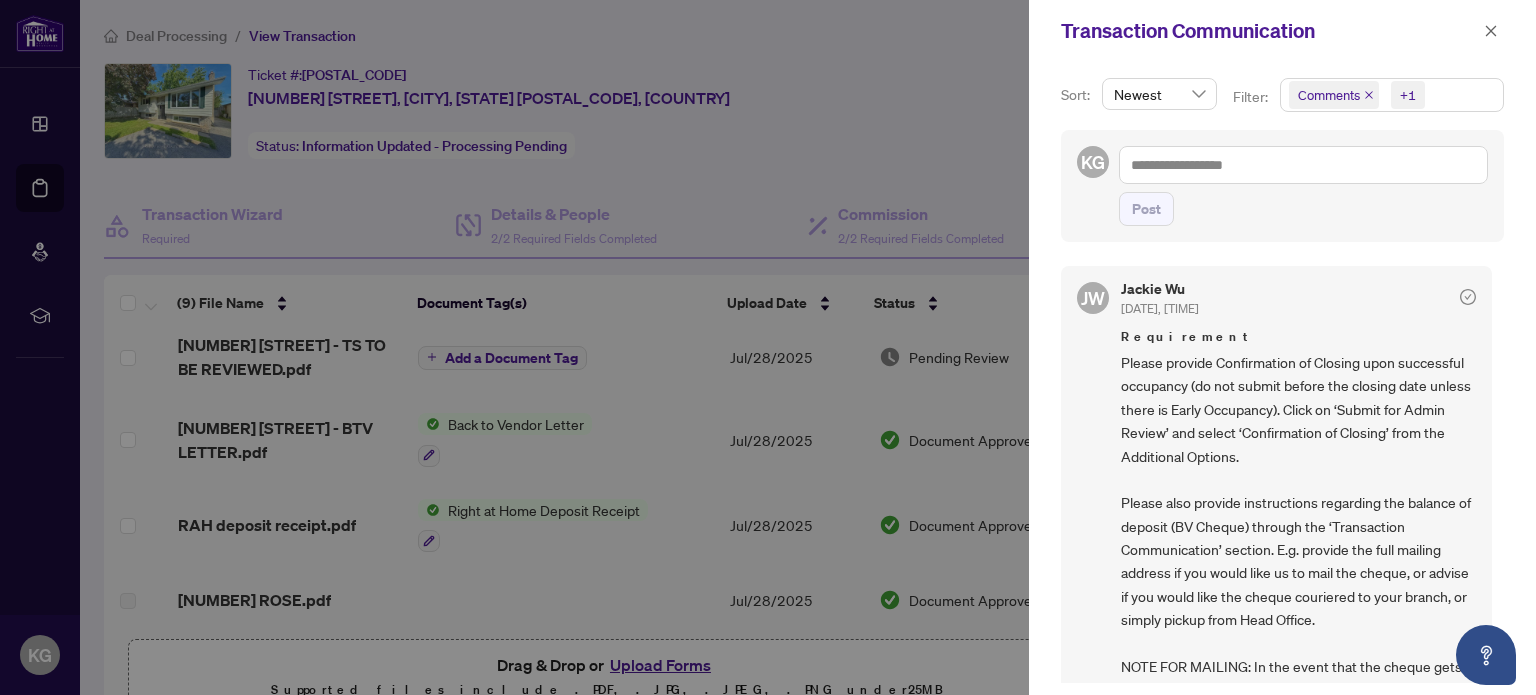 click at bounding box center [768, 347] 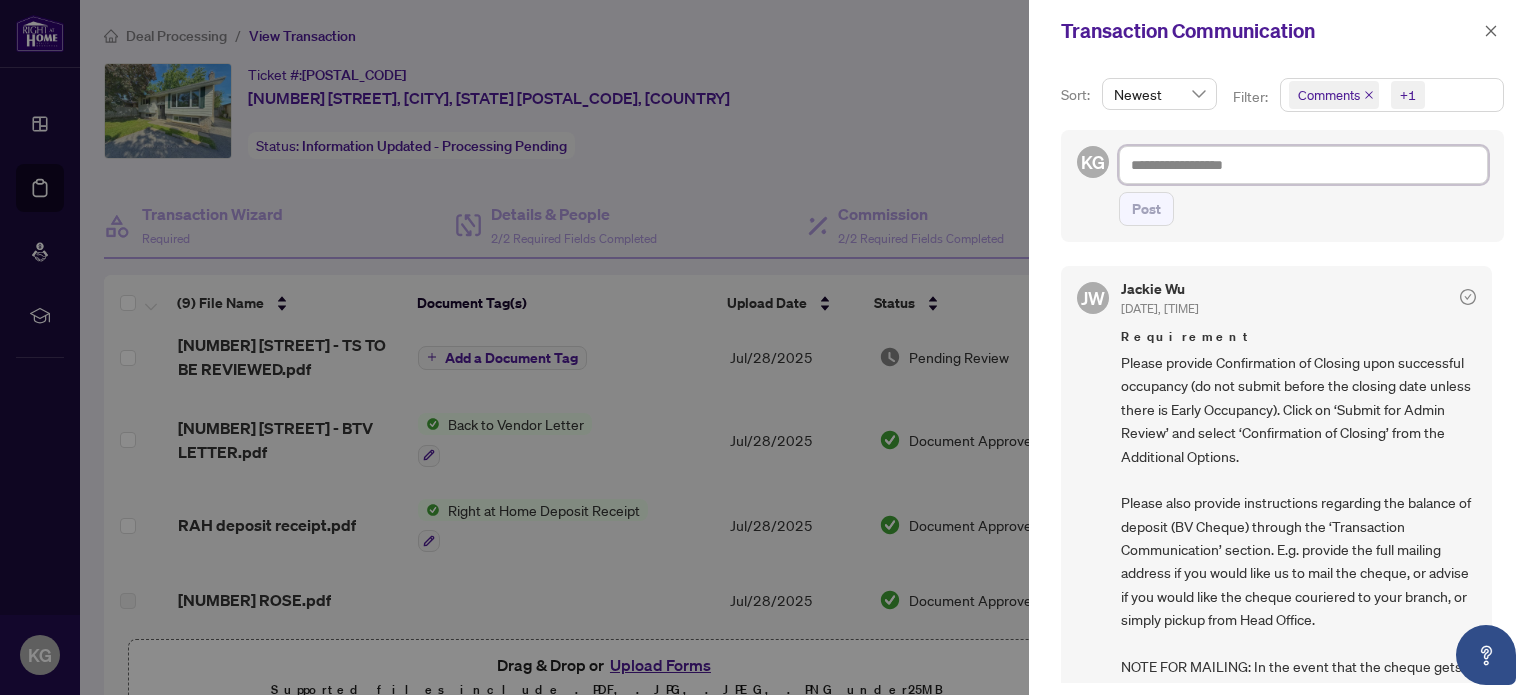 click at bounding box center (1303, 165) 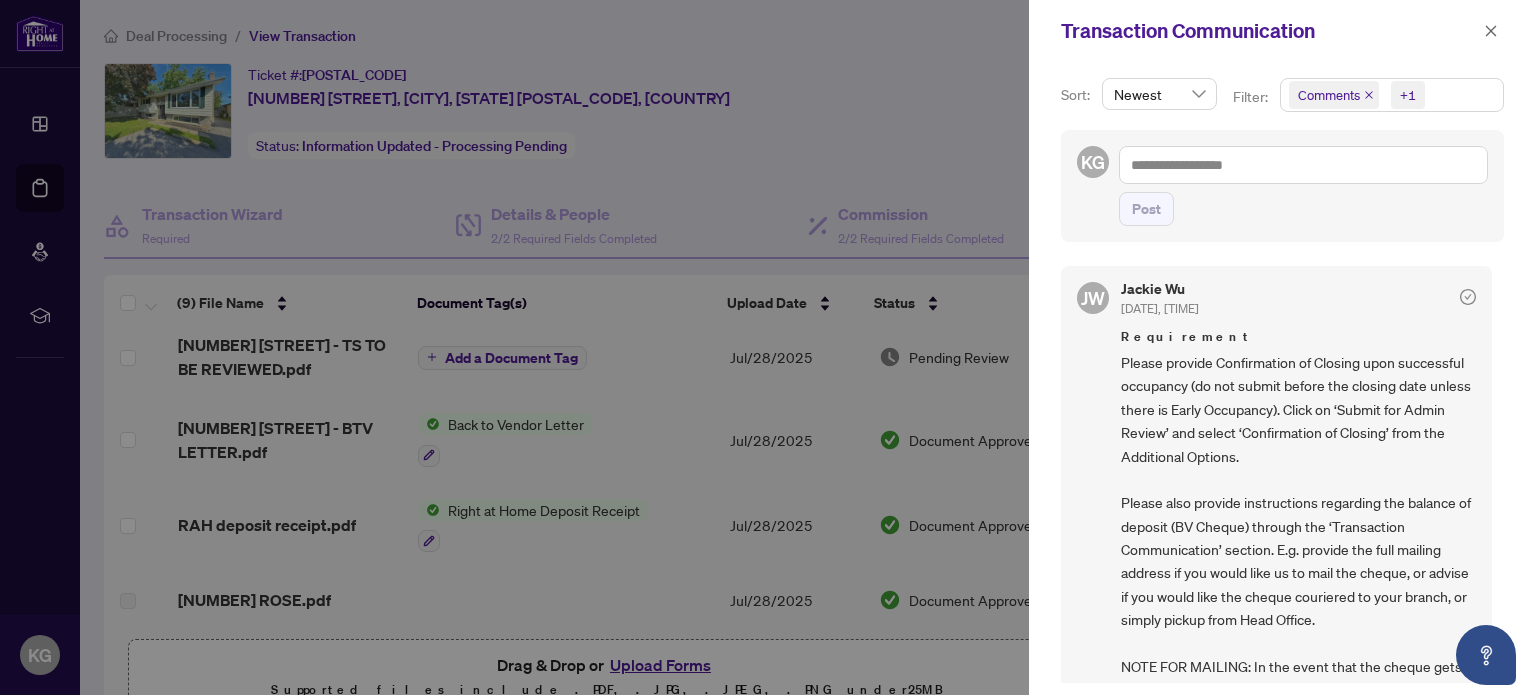click at bounding box center (768, 347) 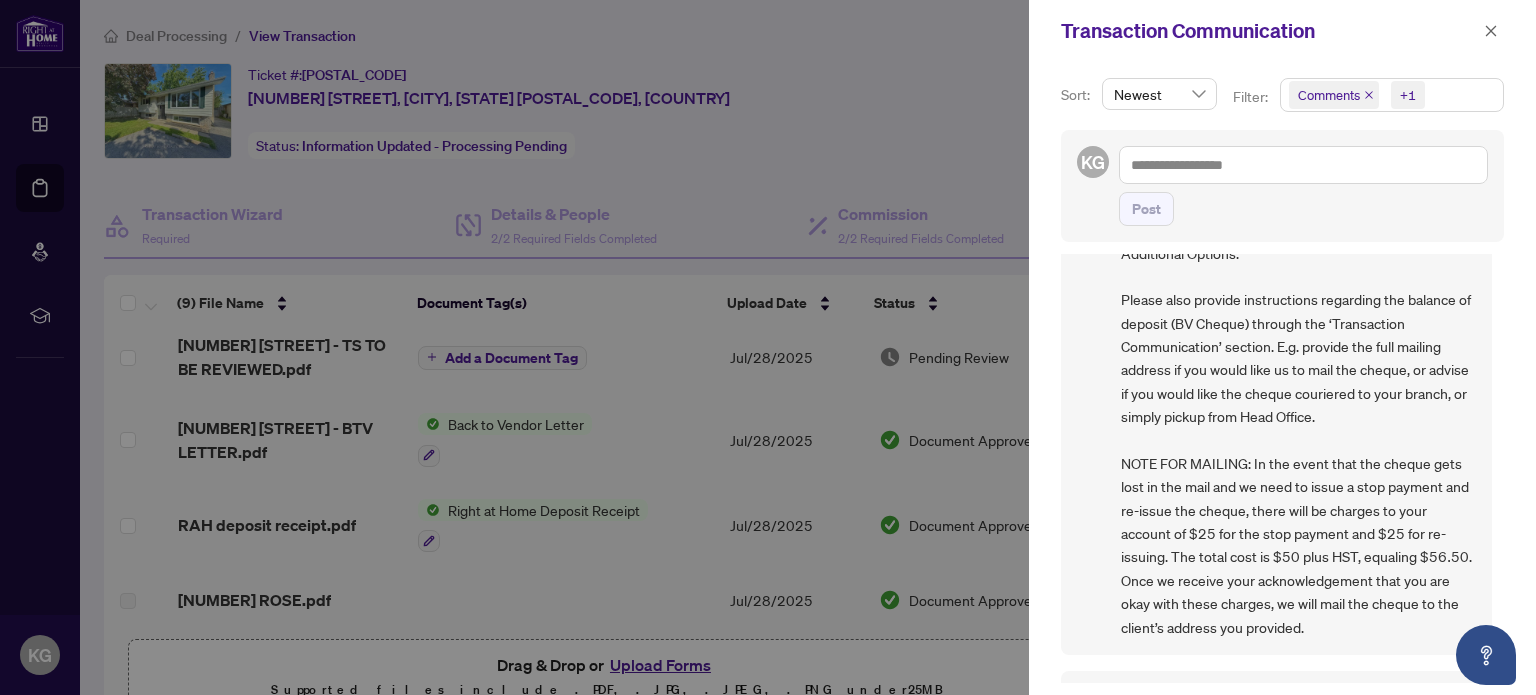 scroll, scrollTop: 206, scrollLeft: 0, axis: vertical 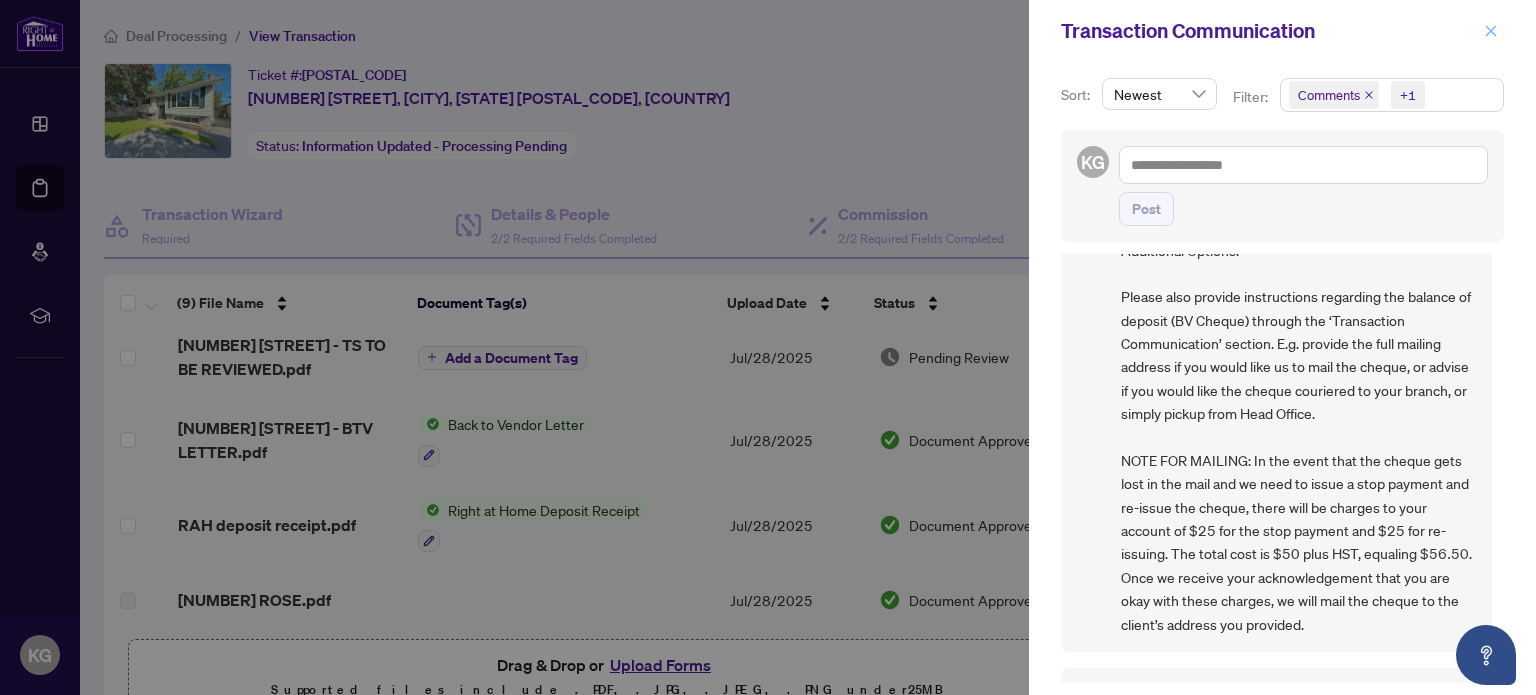 click 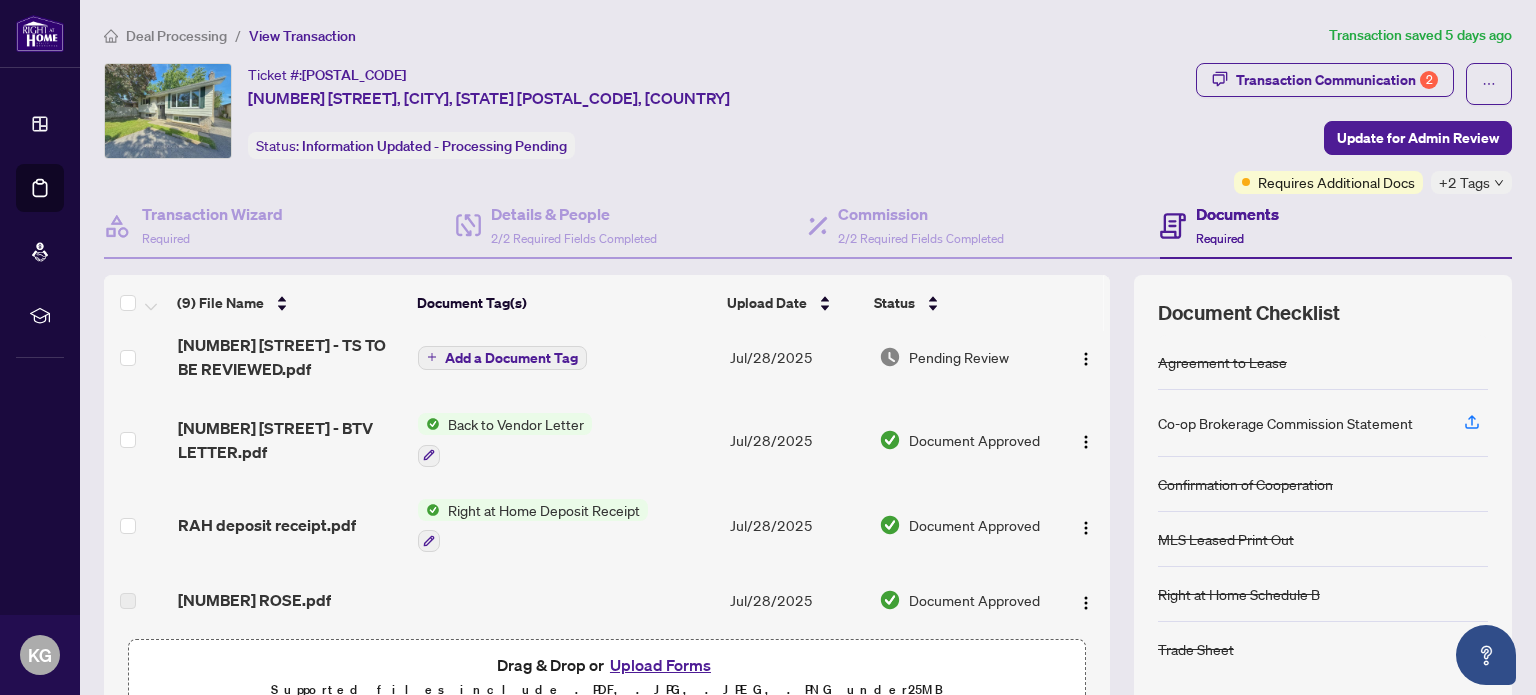 click on "Back to Vendor Letter" at bounding box center [516, 424] 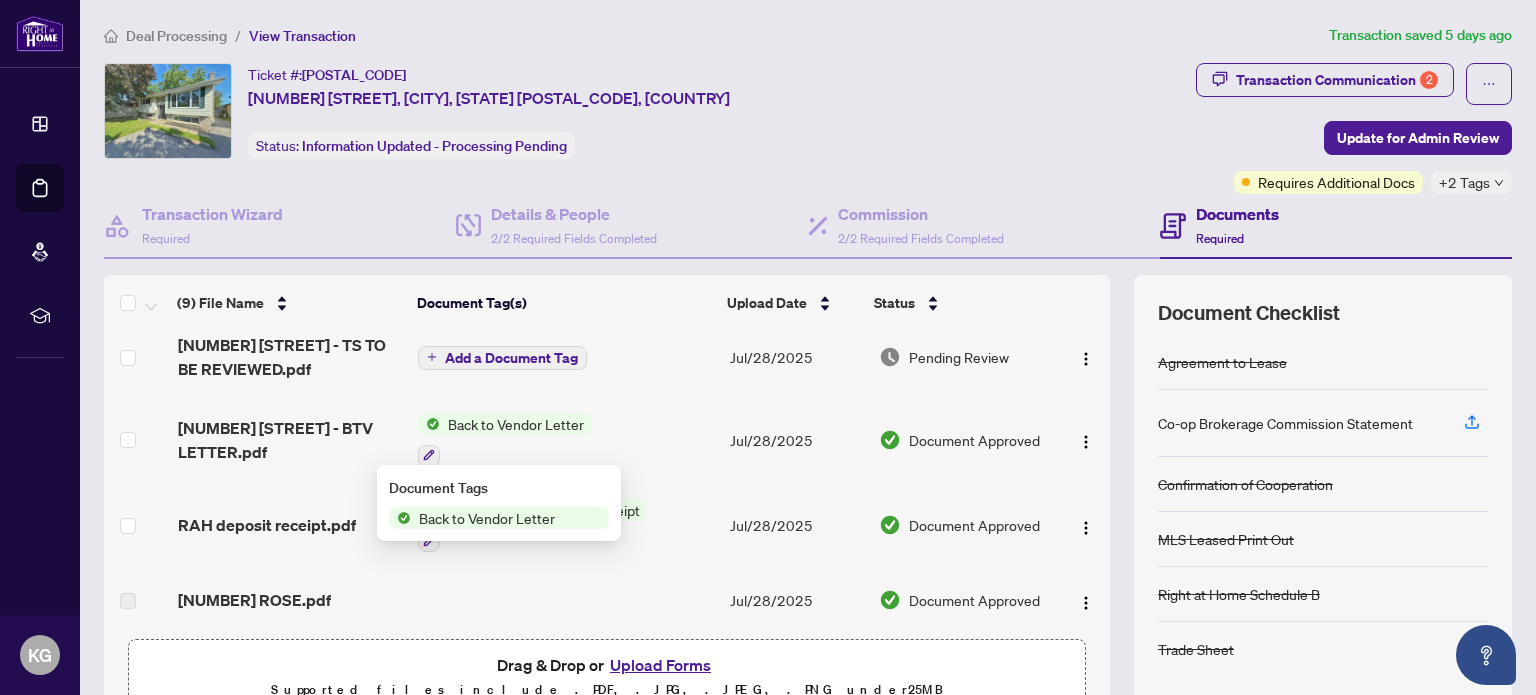 click on "Back to Vendor Letter" at bounding box center (487, 518) 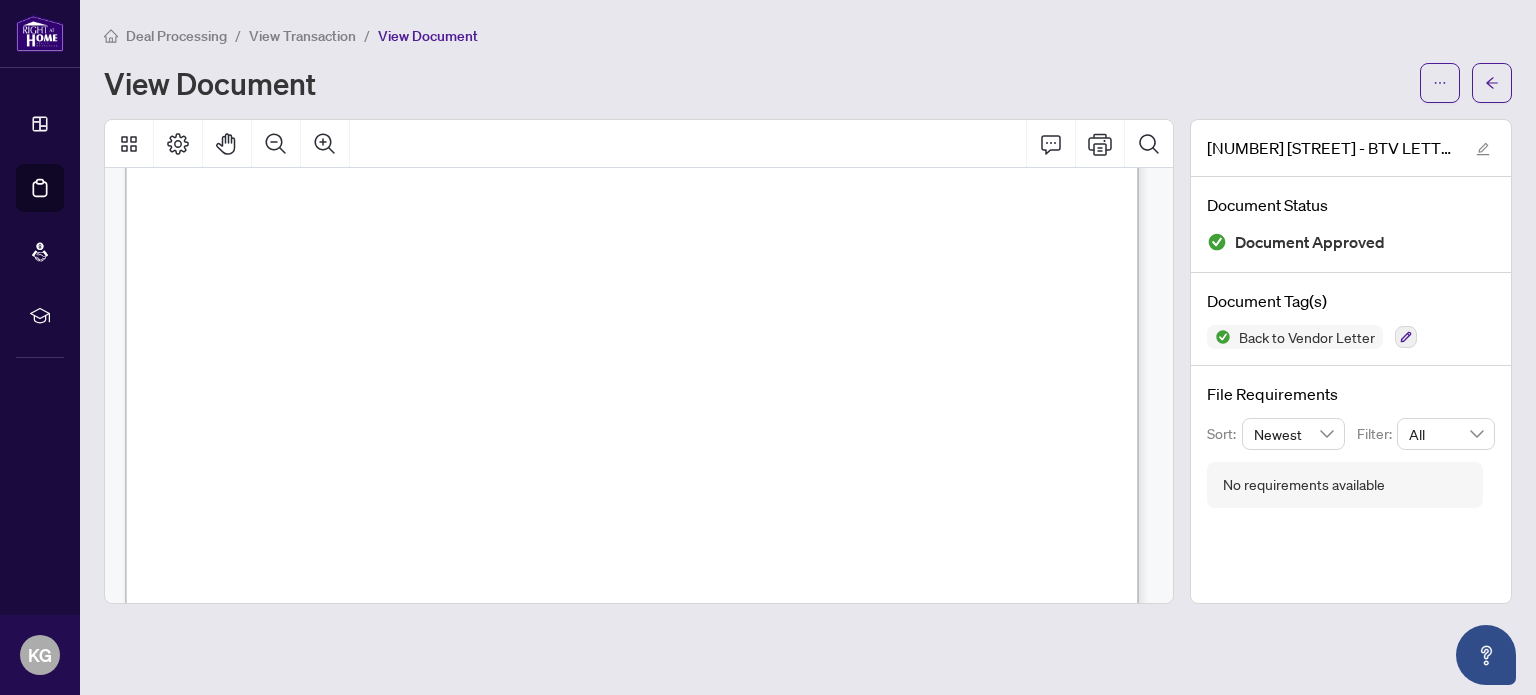 scroll, scrollTop: 400, scrollLeft: 0, axis: vertical 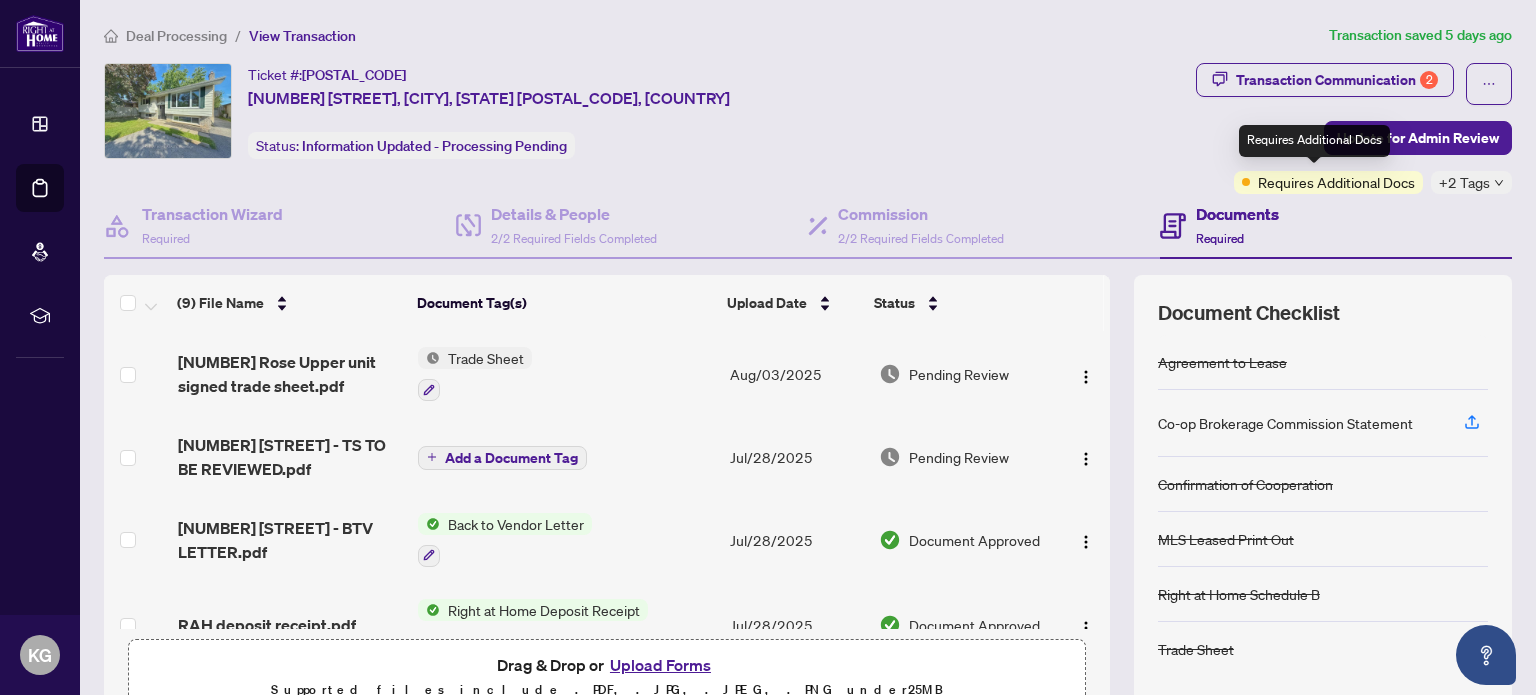 click on "Requires Additional Docs" at bounding box center [1336, 182] 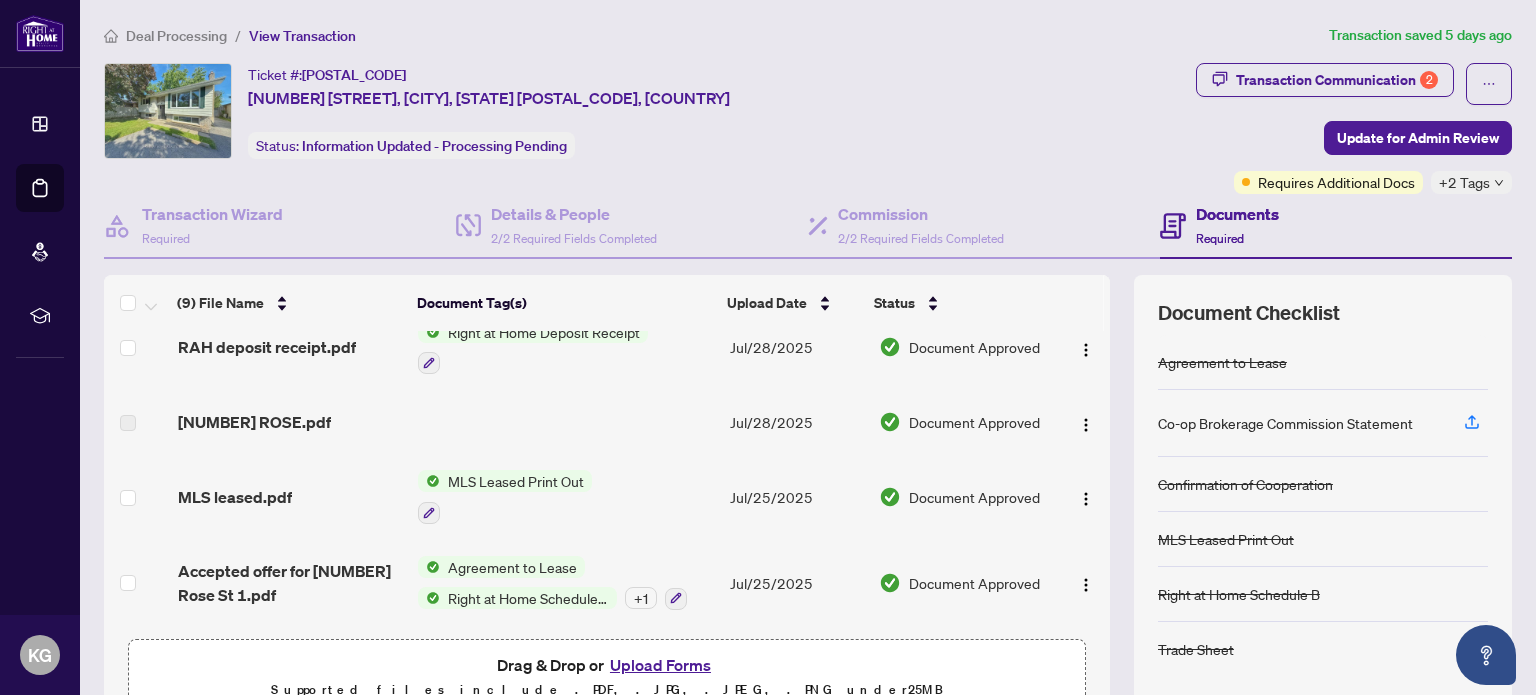 scroll, scrollTop: 0, scrollLeft: 0, axis: both 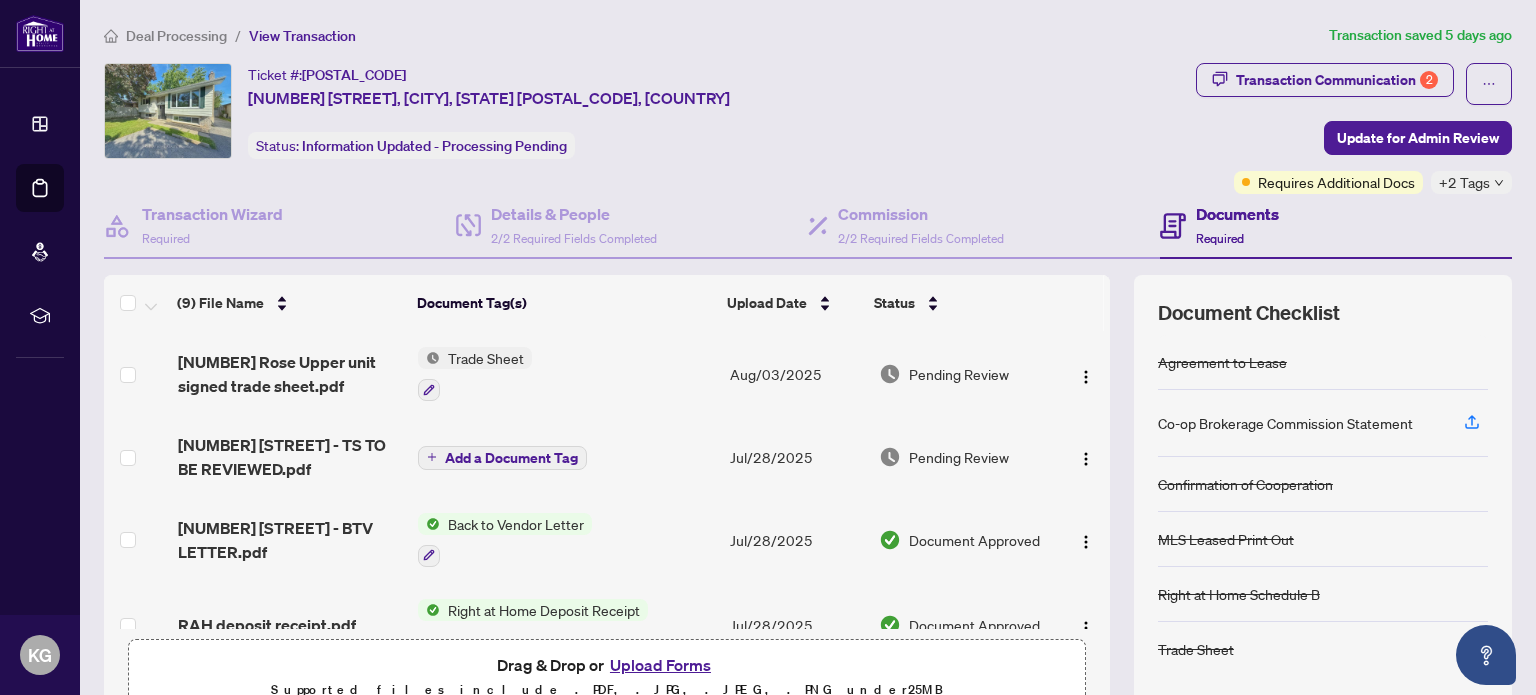 click on "+2 Tags" at bounding box center [1464, 182] 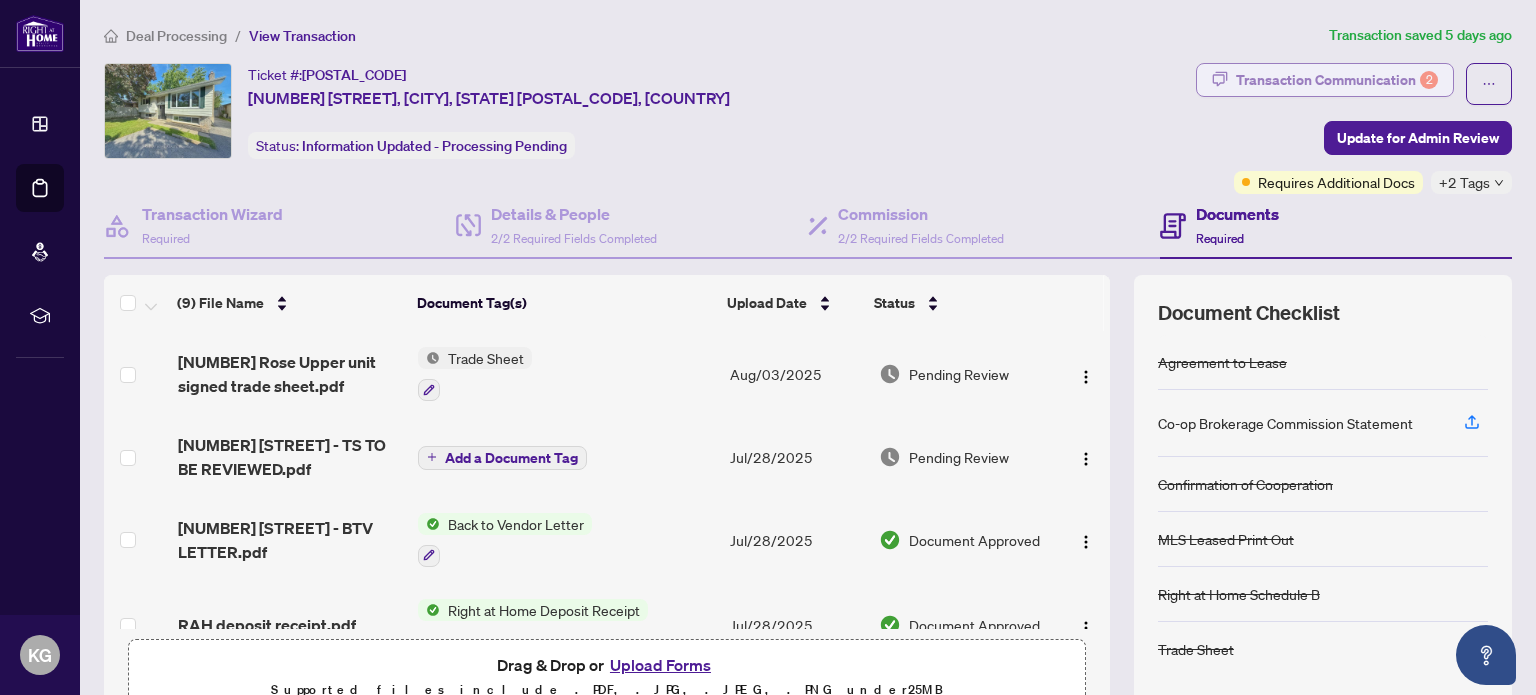 click on "Transaction Communication 2" at bounding box center [1337, 80] 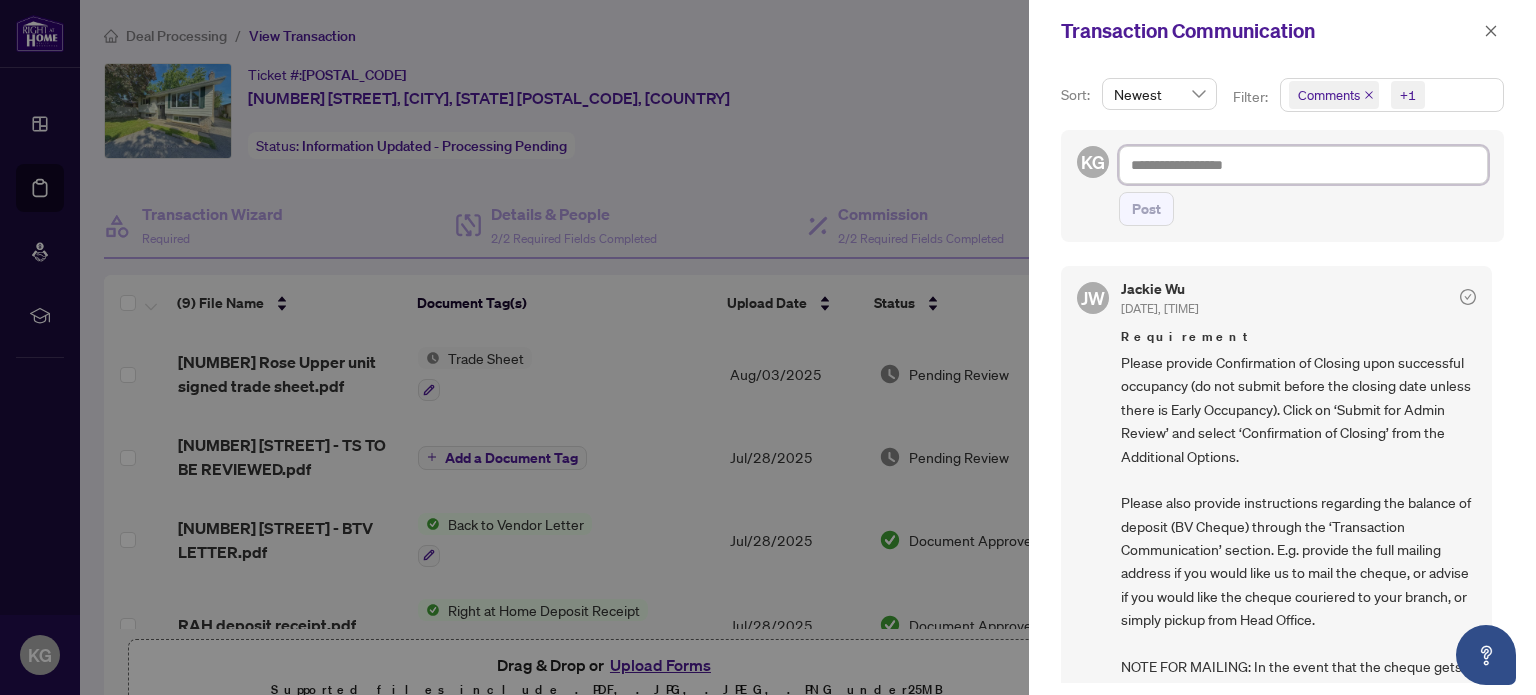 click at bounding box center (1303, 165) 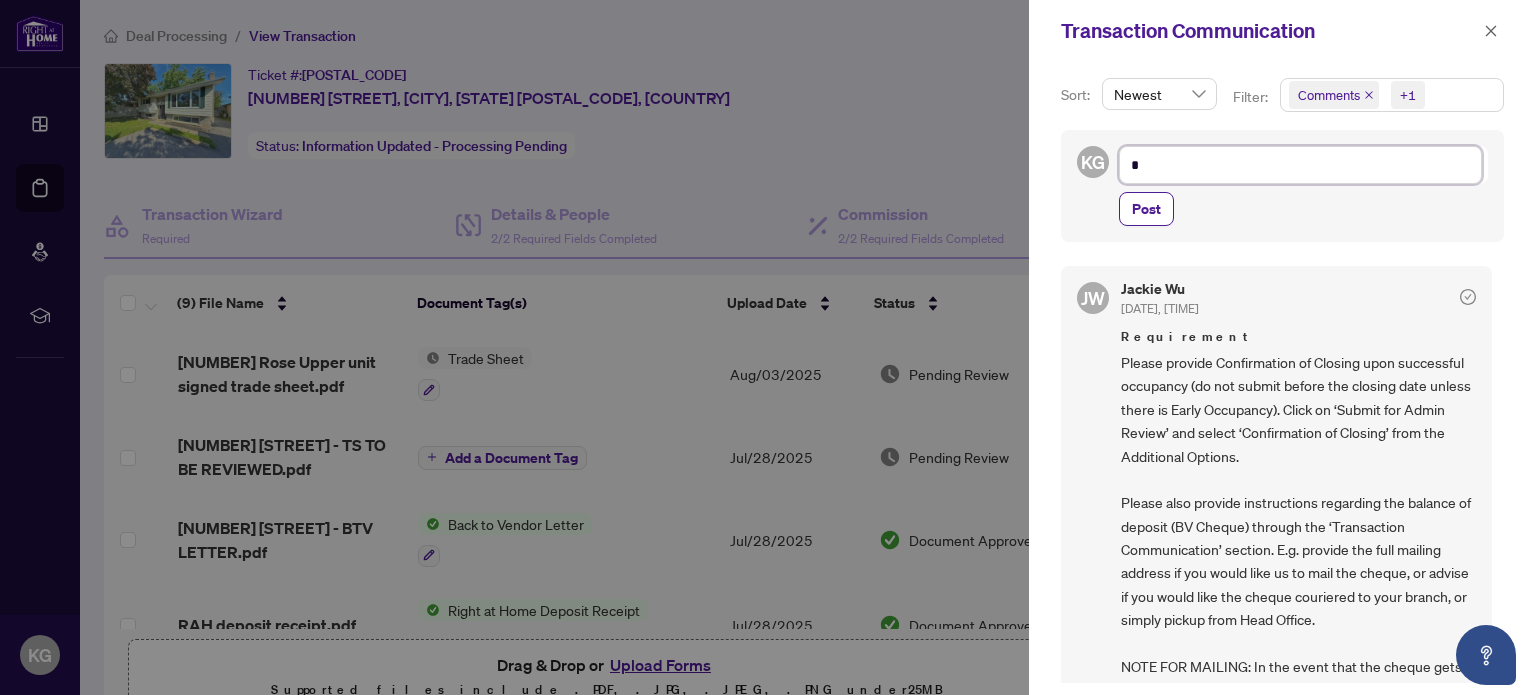 type on "**" 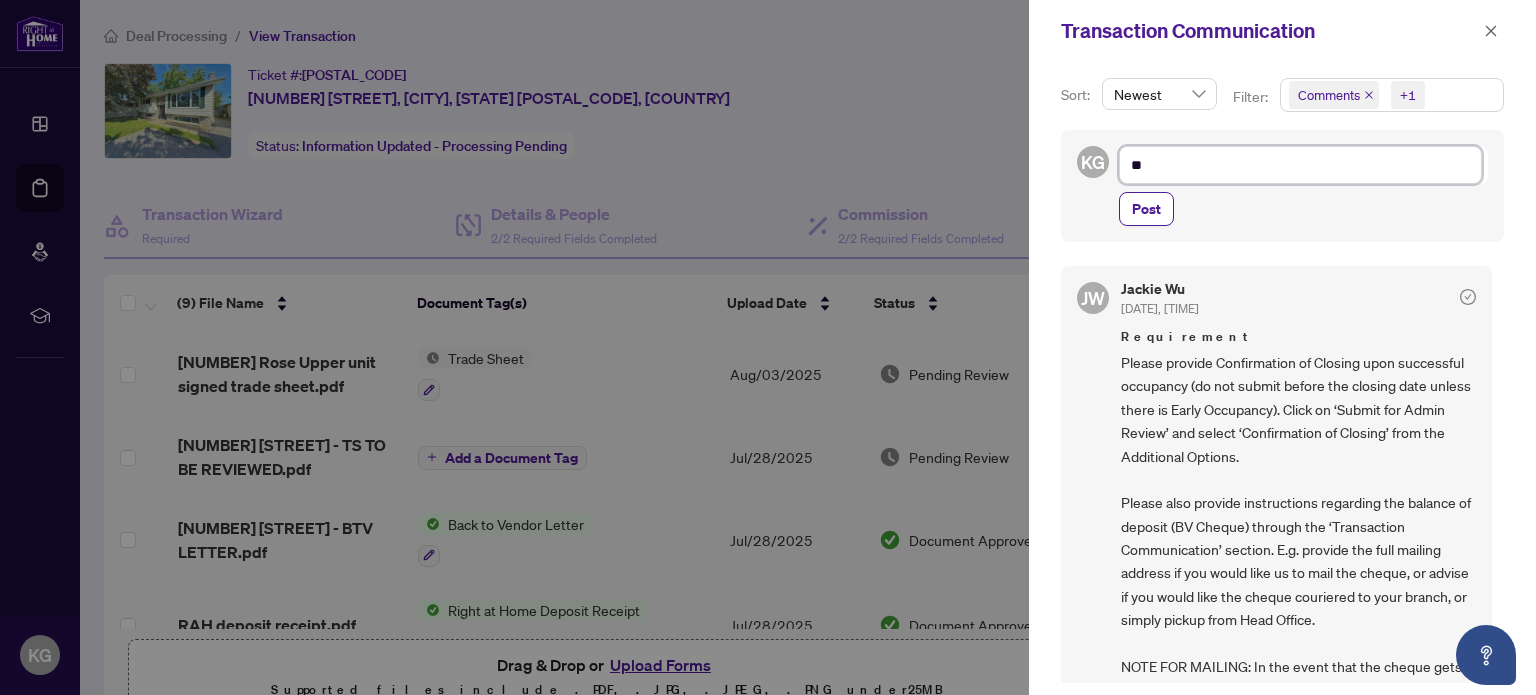 type on "***" 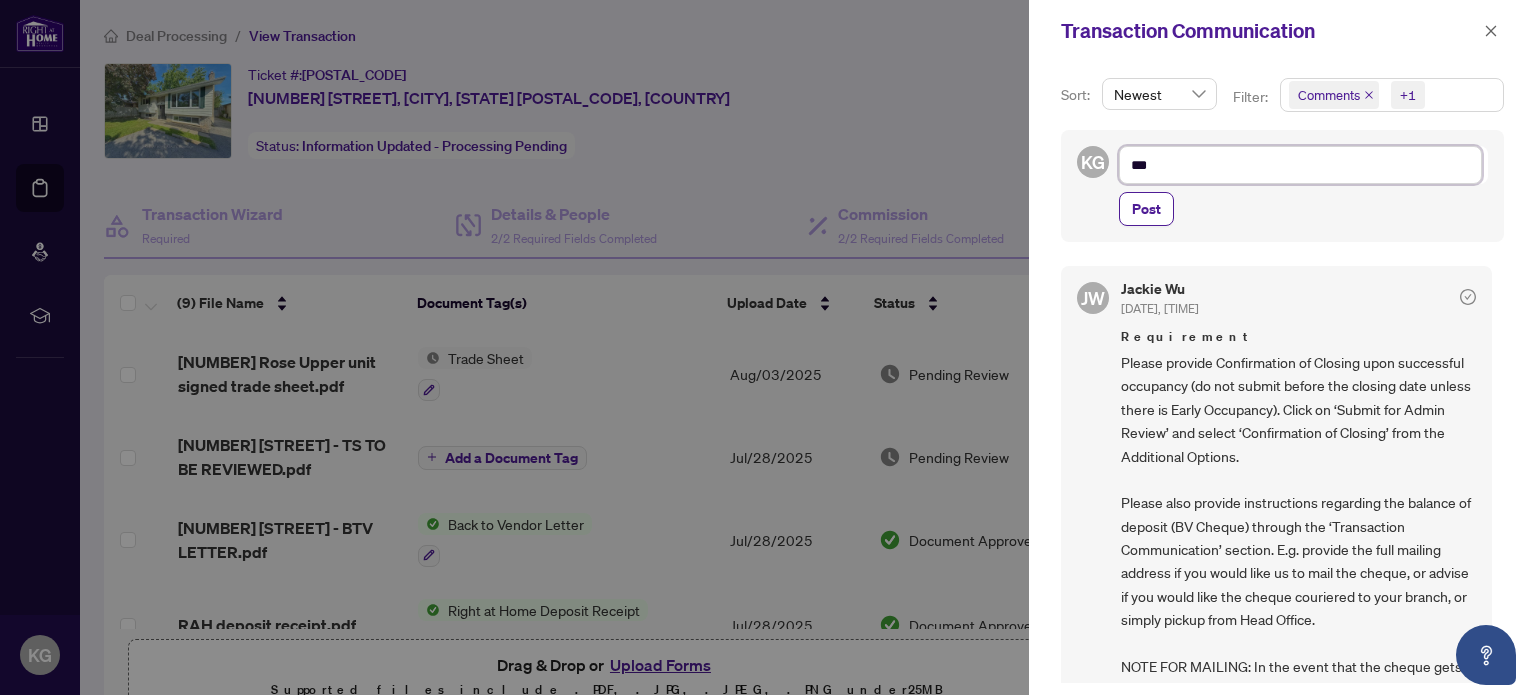 type on "****" 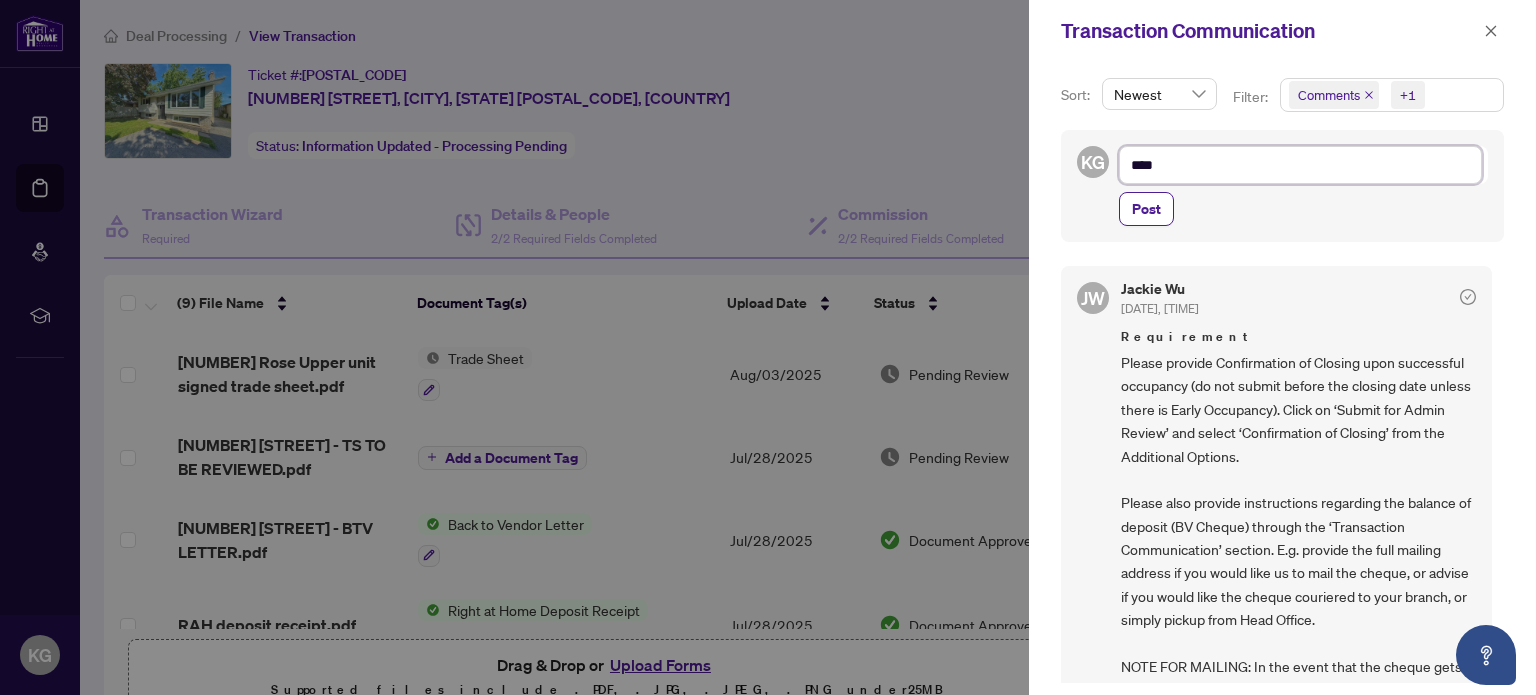type on "*****" 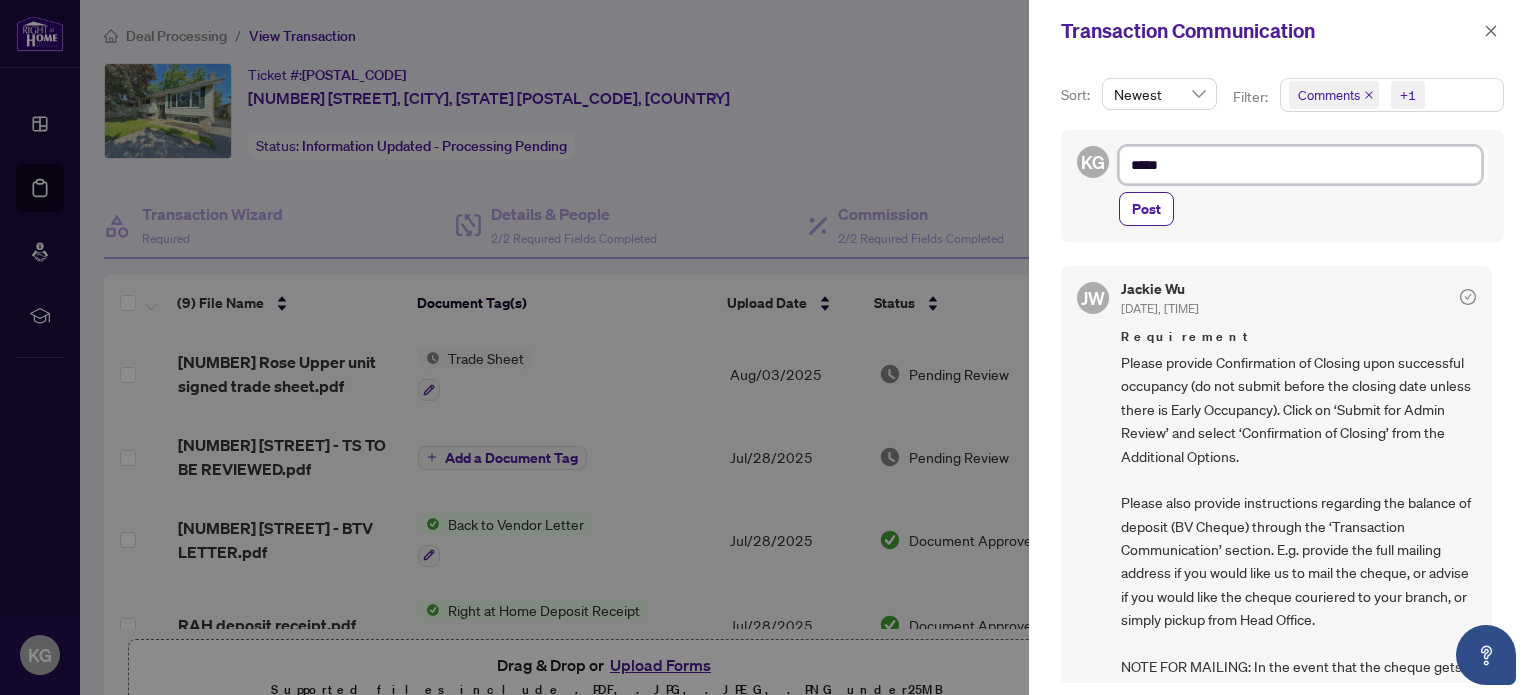 type on "******" 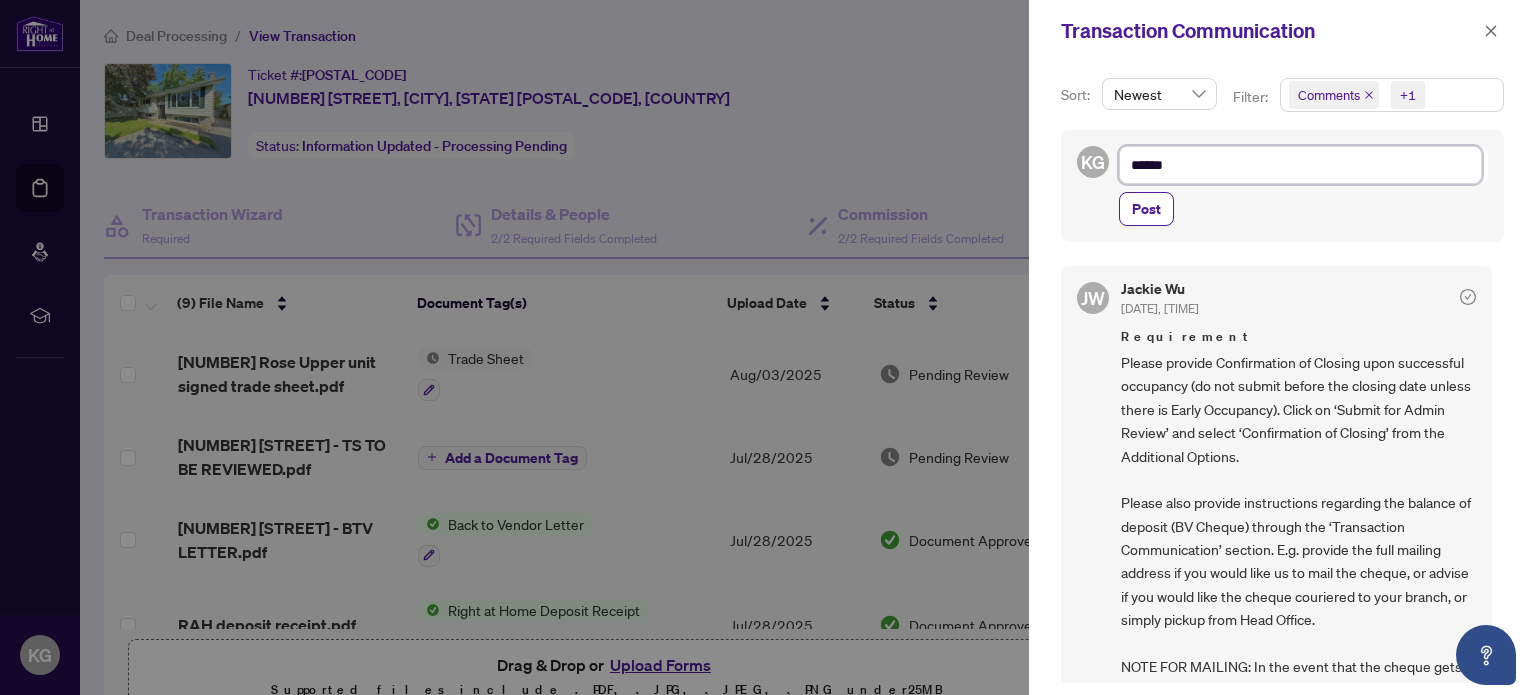 type on "******" 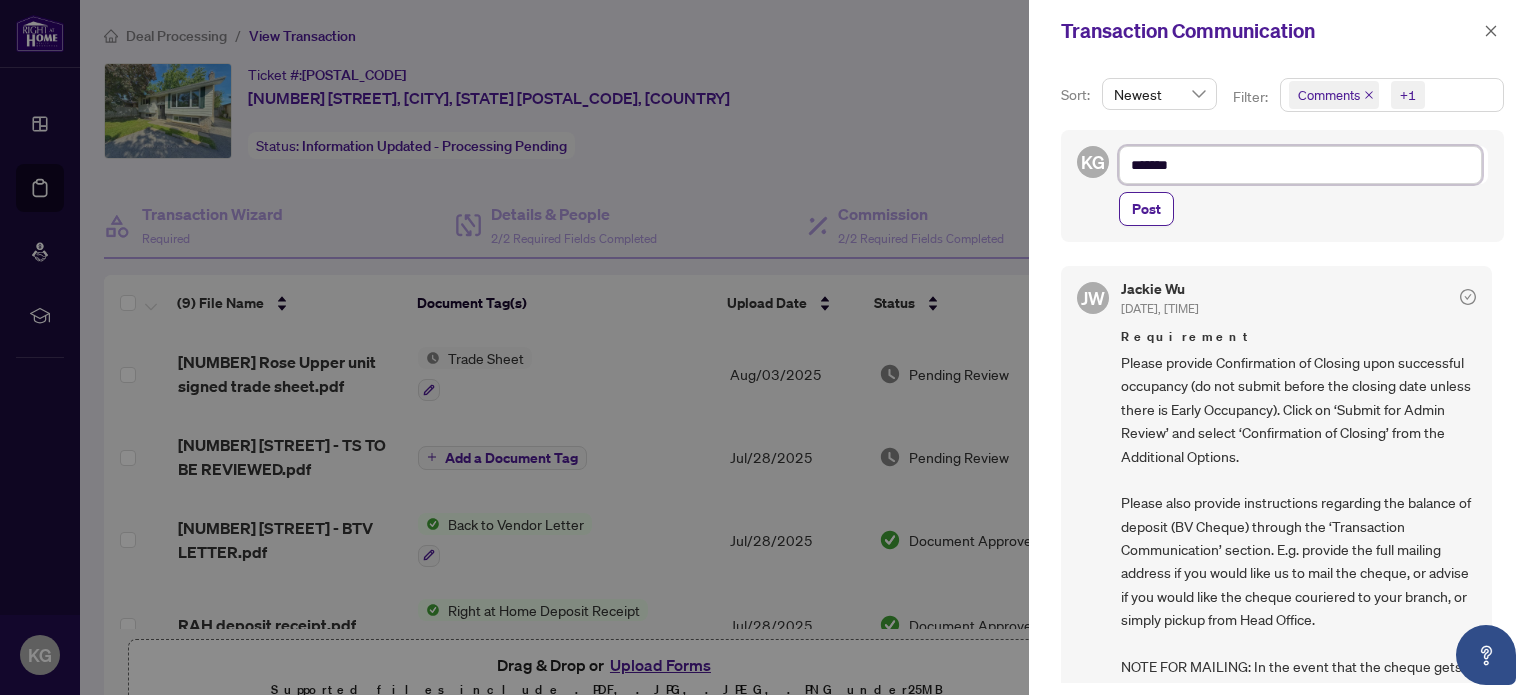 type on "********" 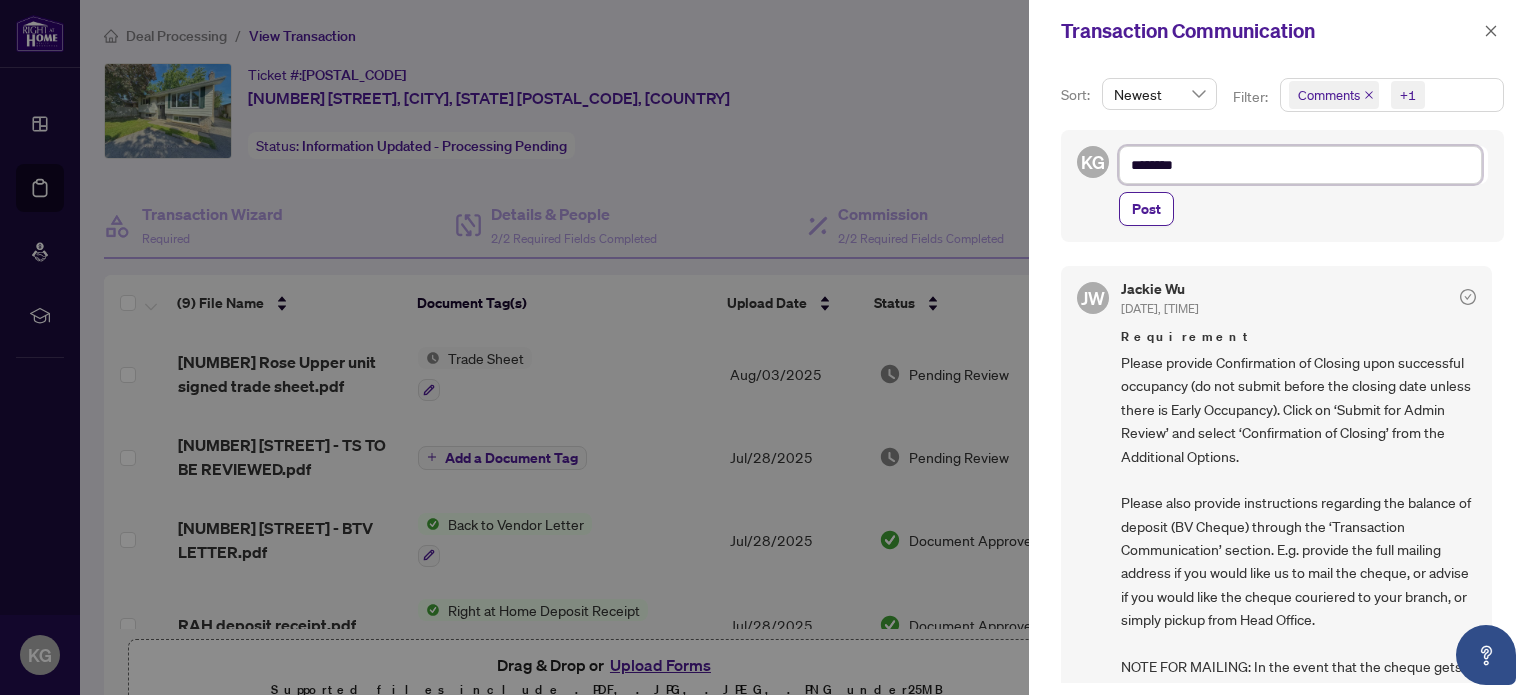 type on "*********" 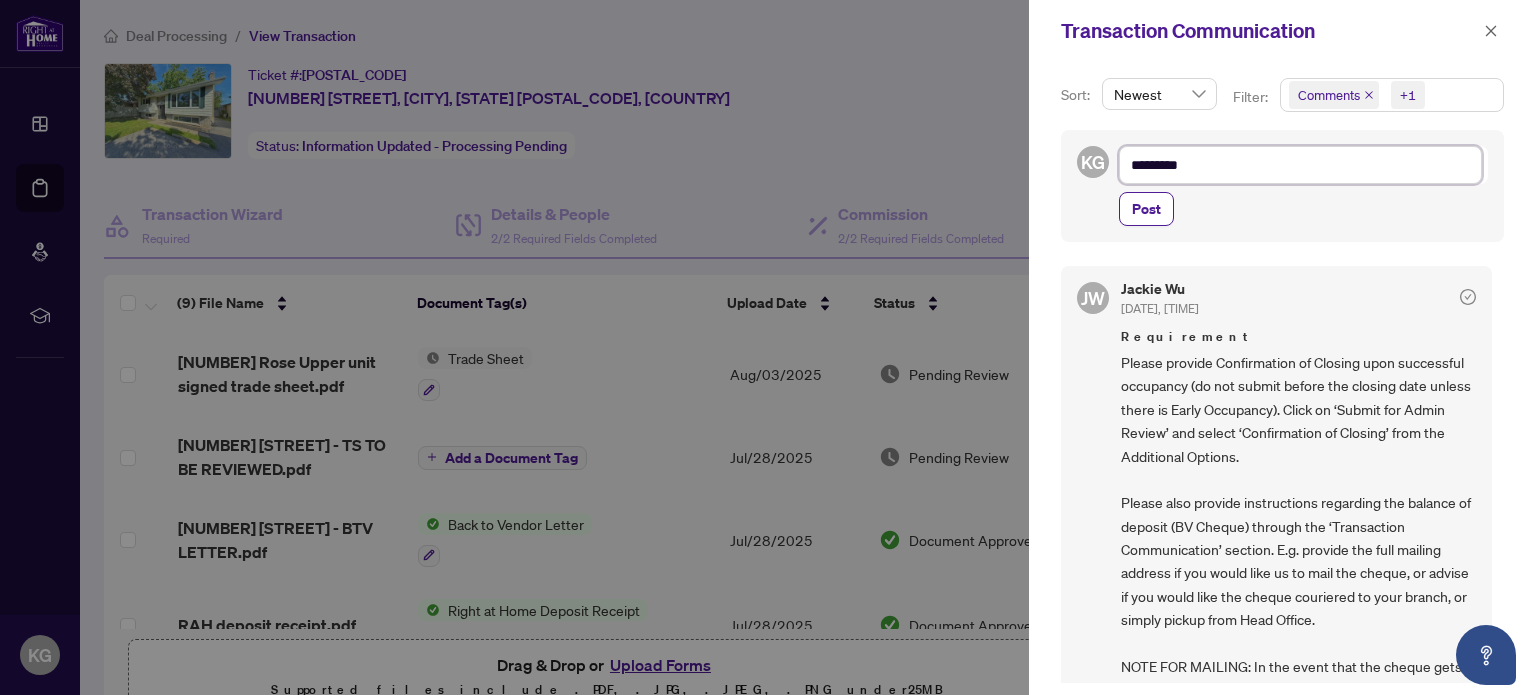 type on "**********" 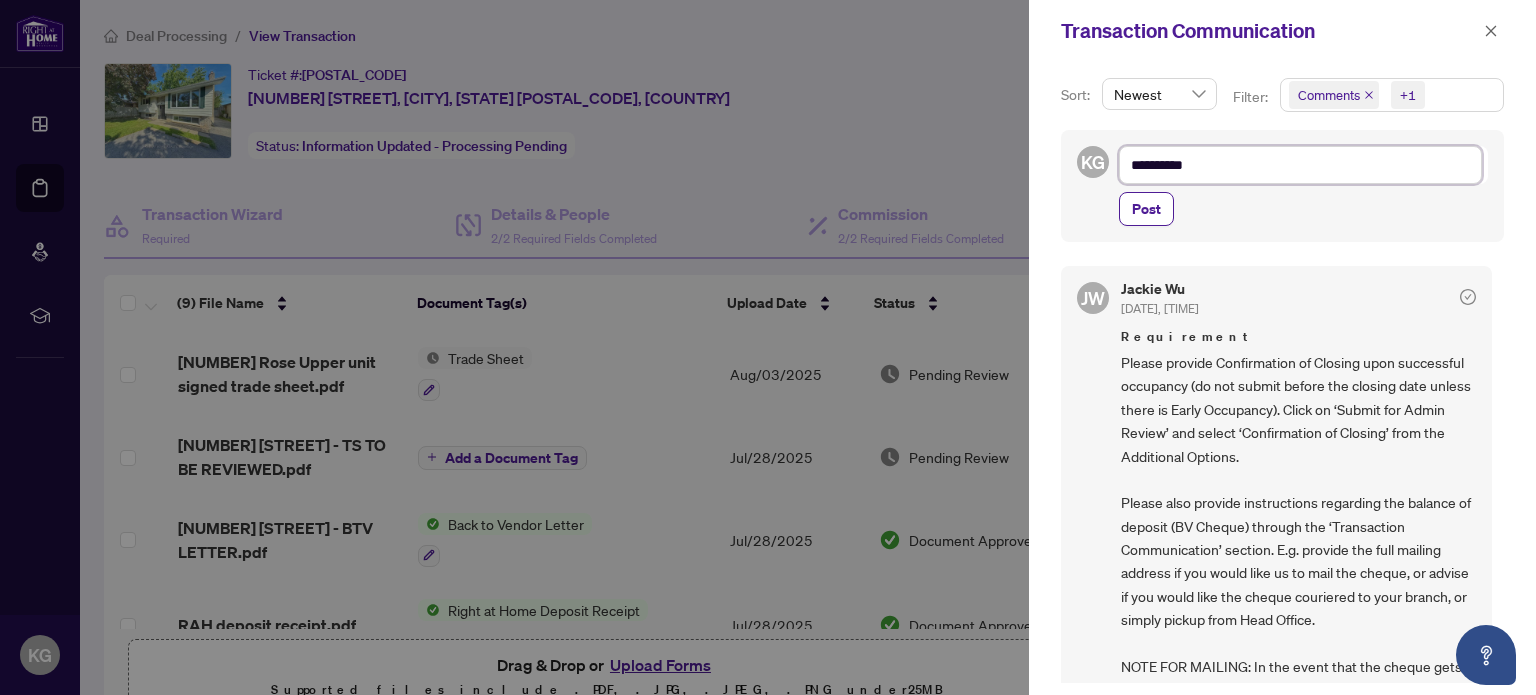 type on "**********" 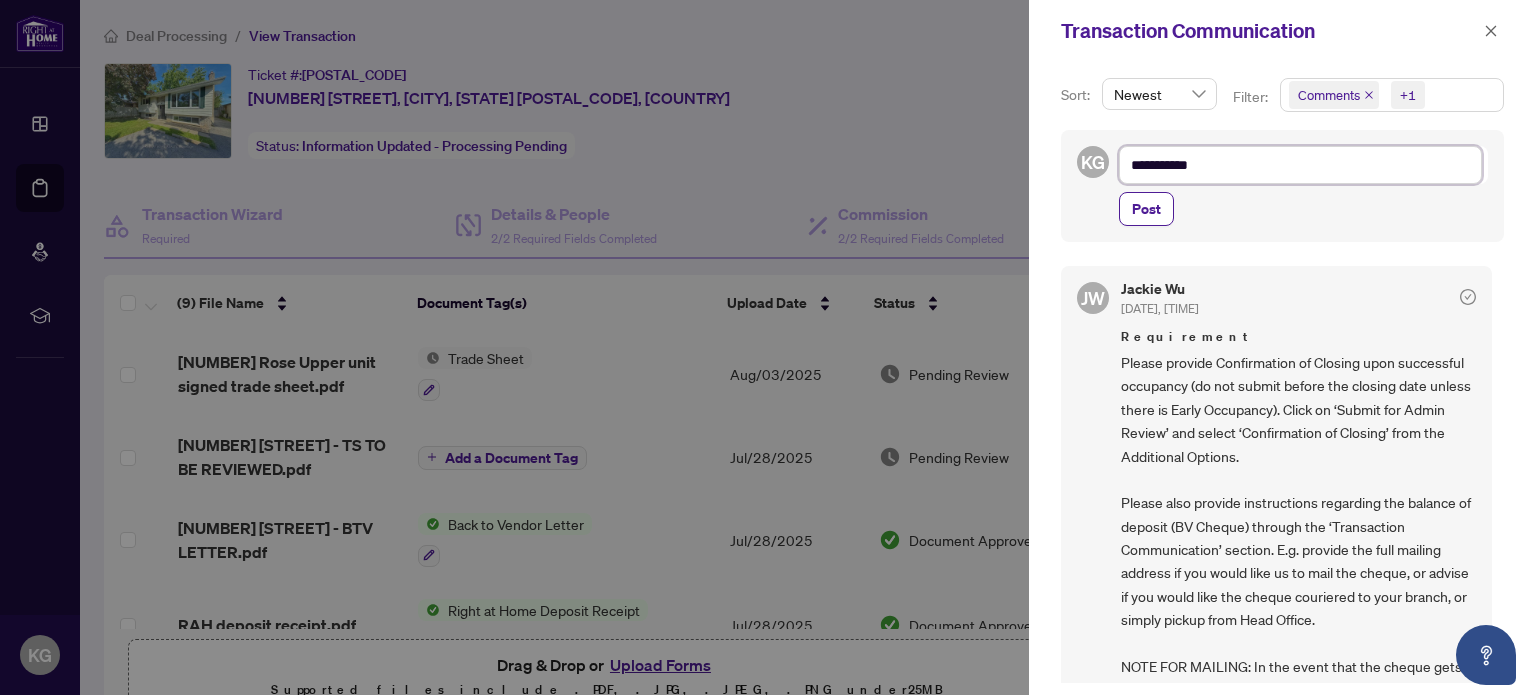 type on "**********" 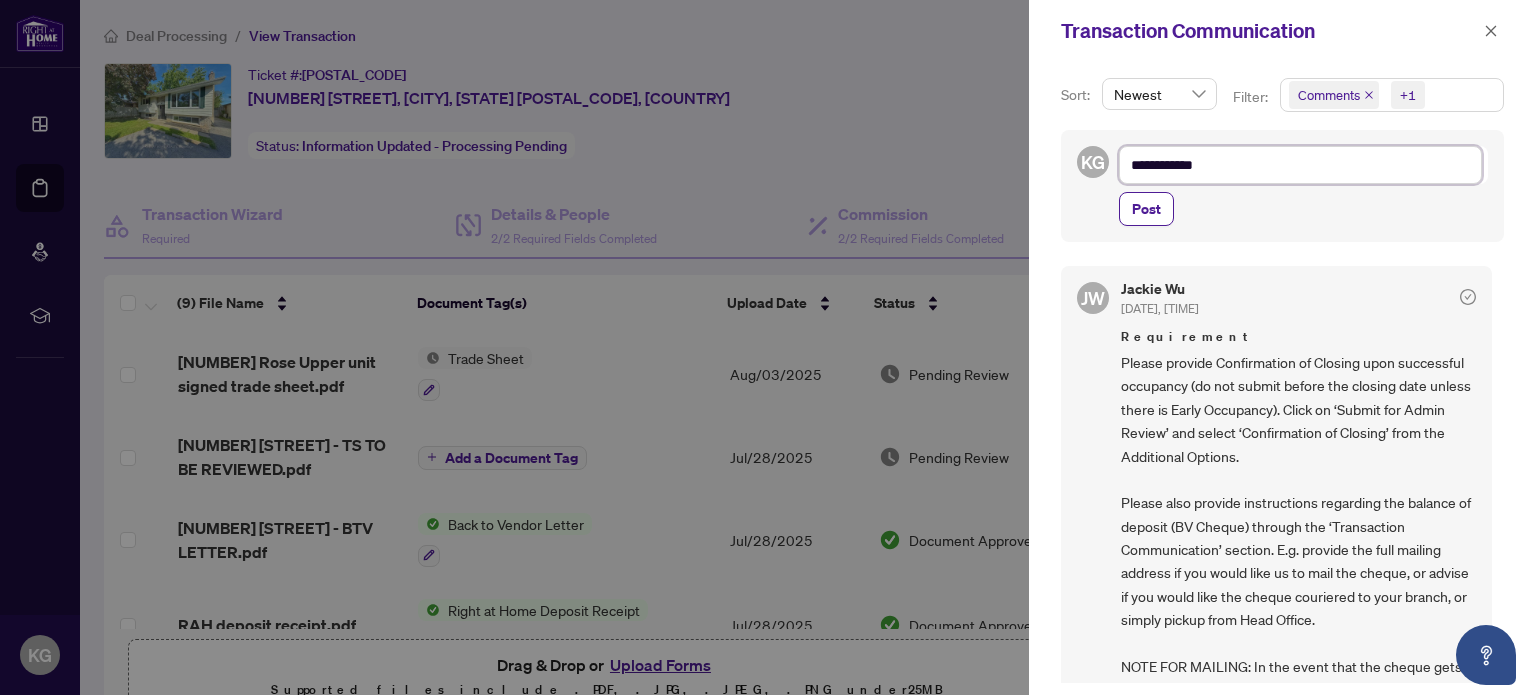 type on "**********" 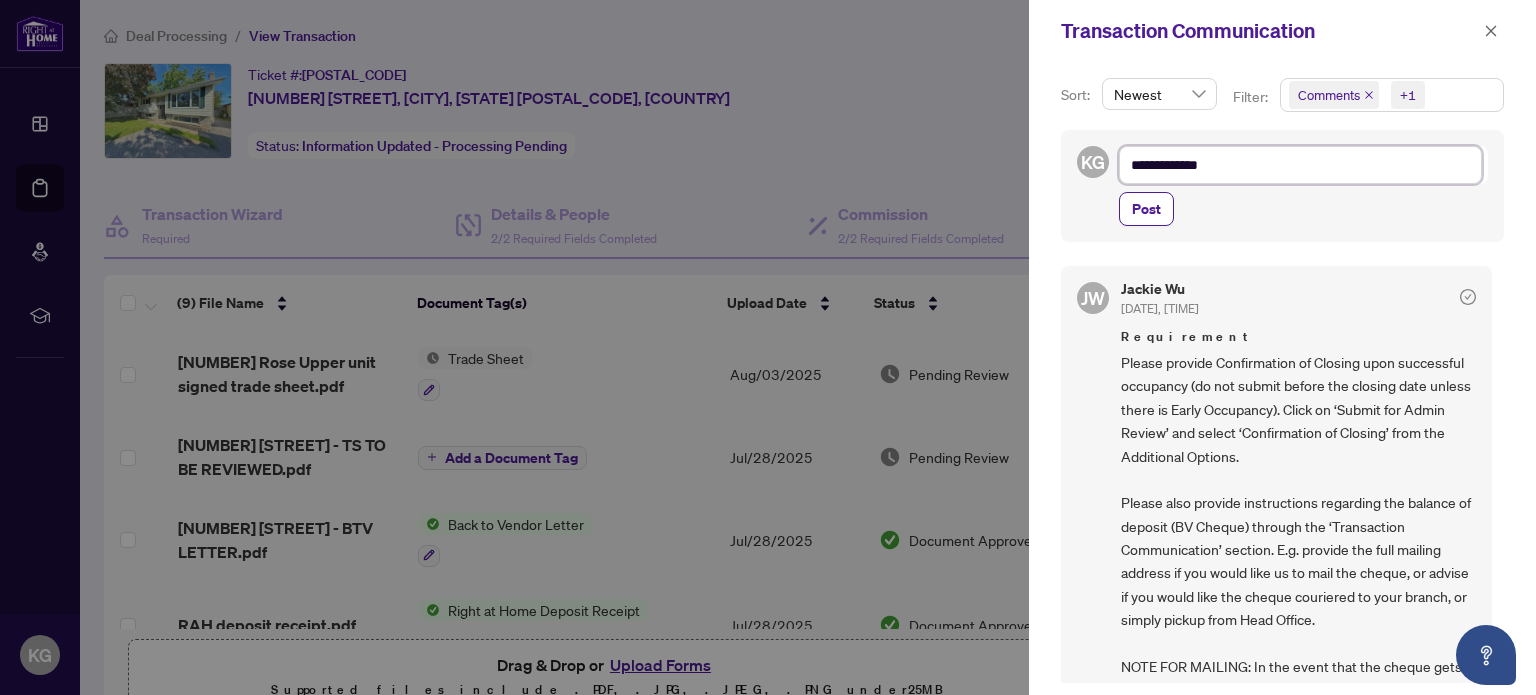 type on "**********" 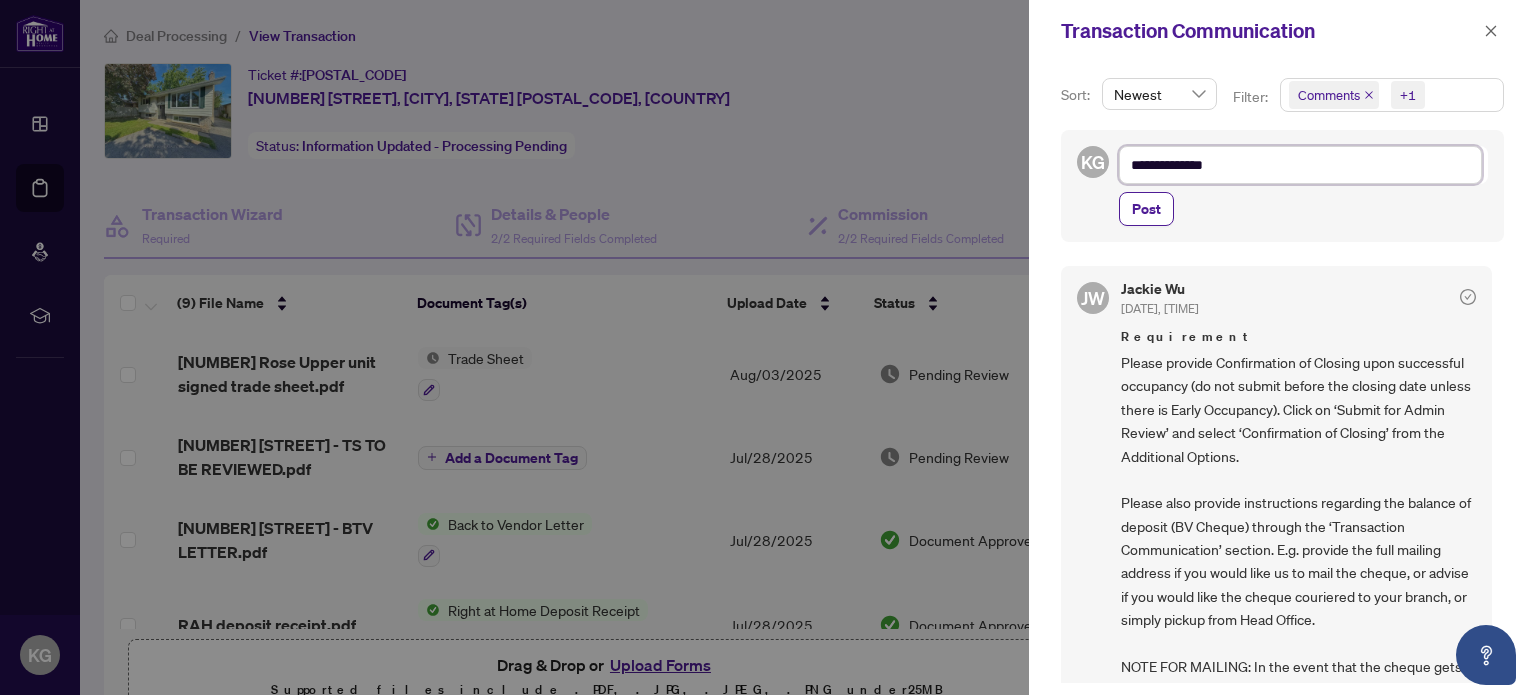 type on "**********" 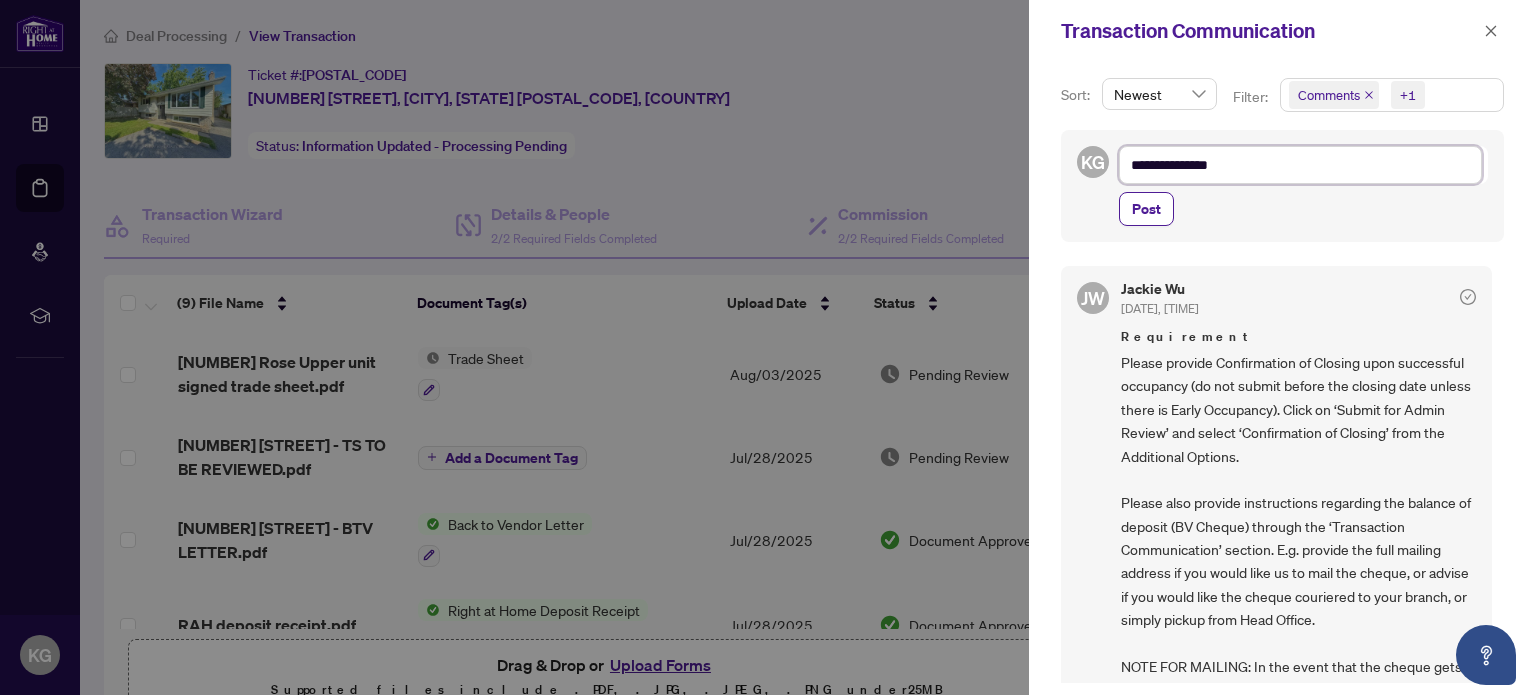 type on "**********" 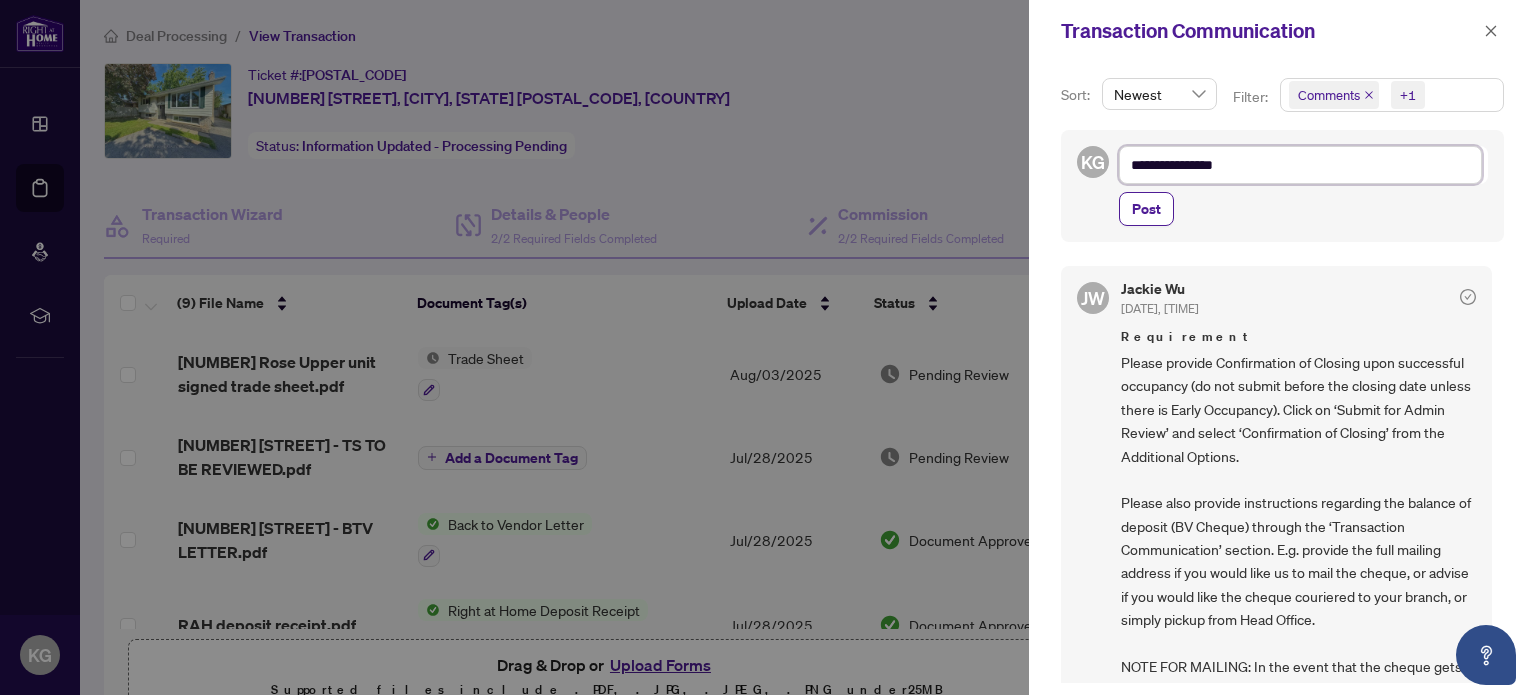 type on "**********" 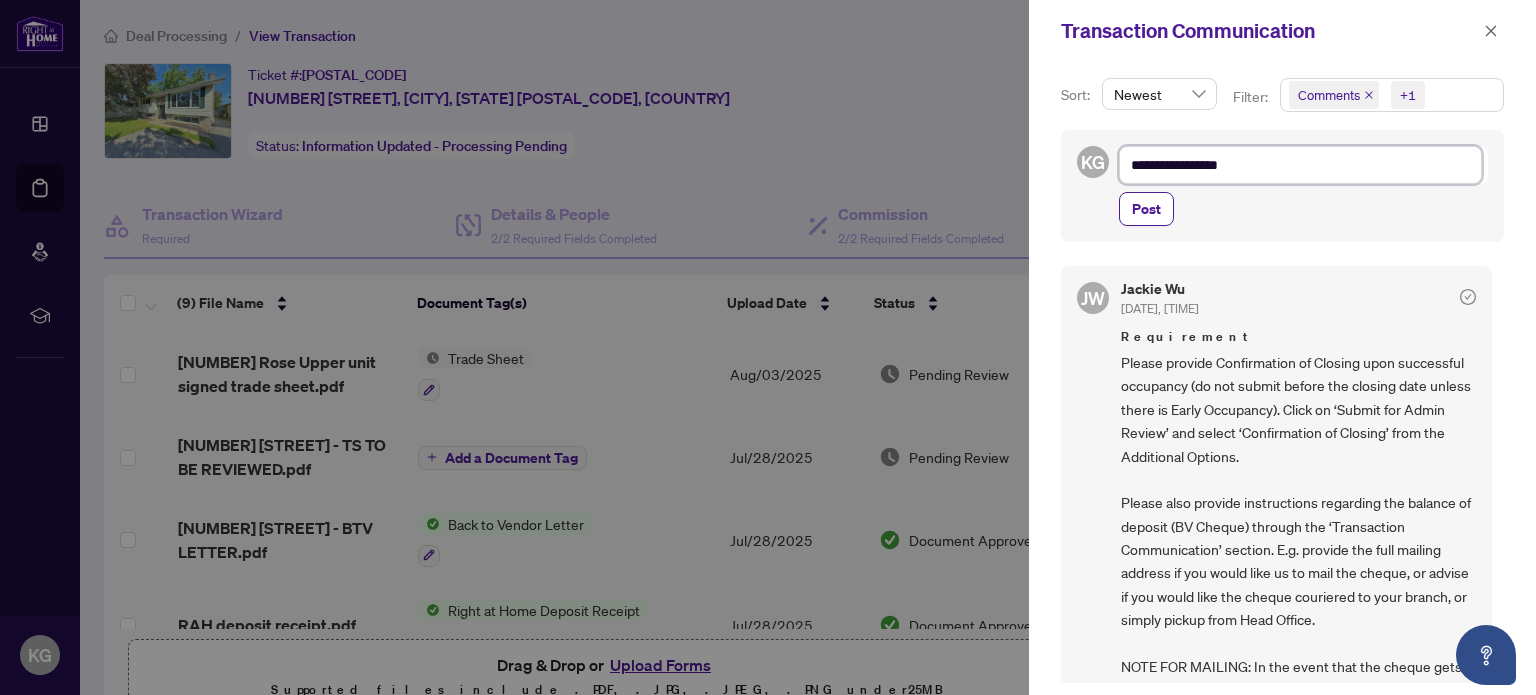type on "**********" 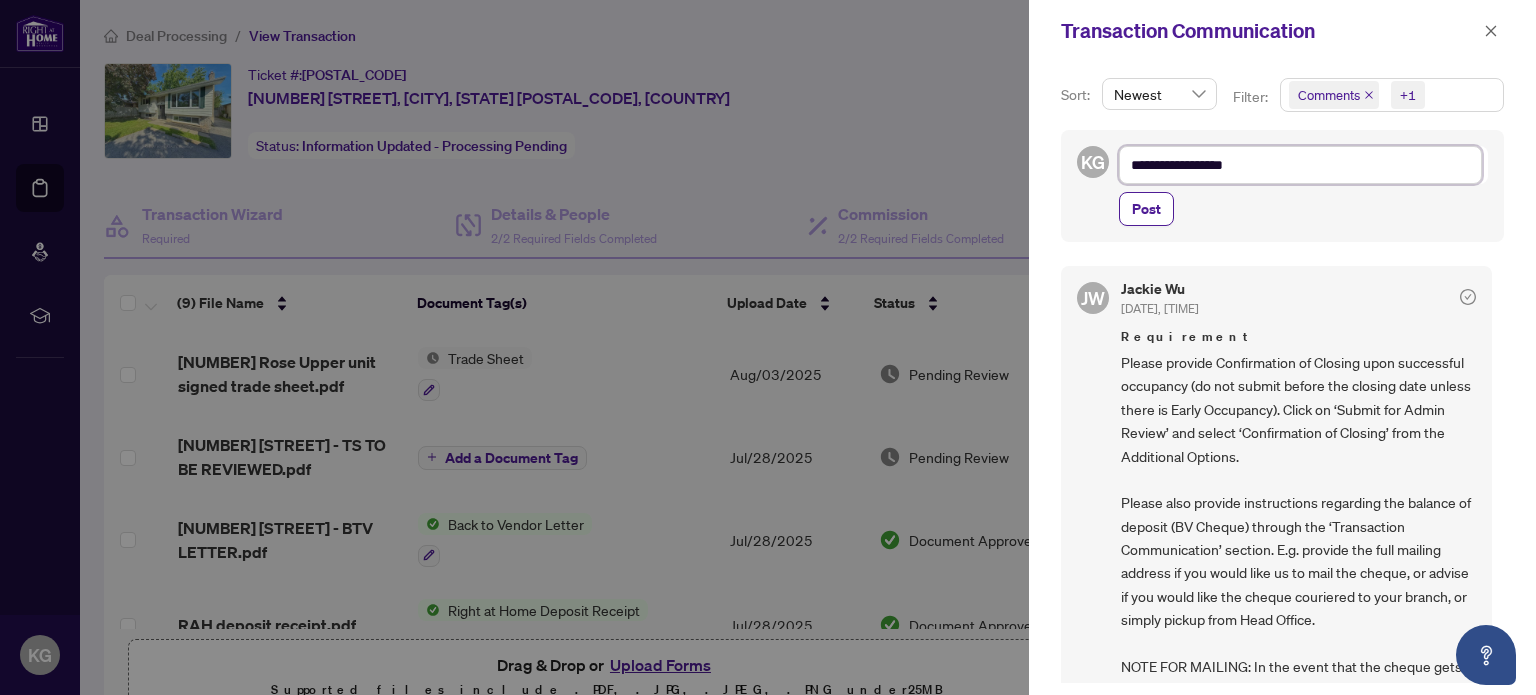 type on "**********" 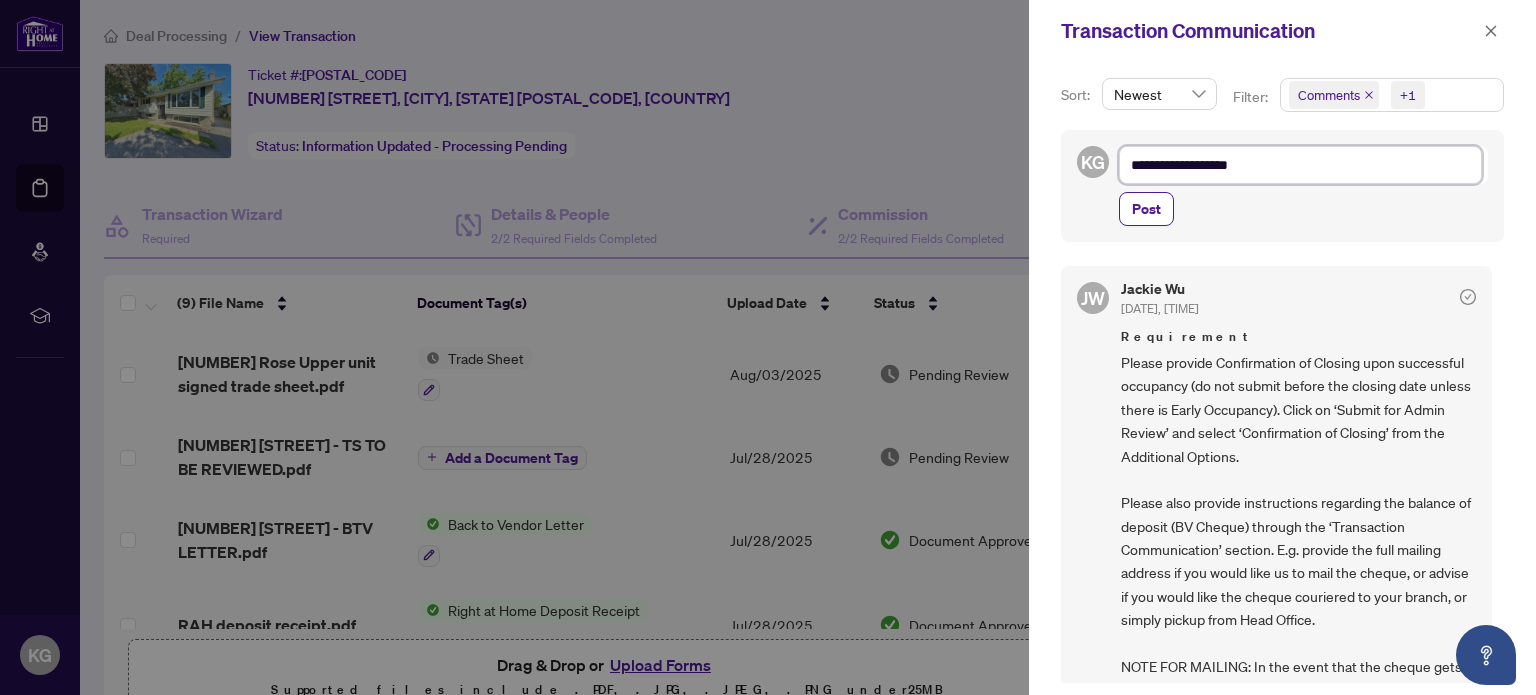 type on "**********" 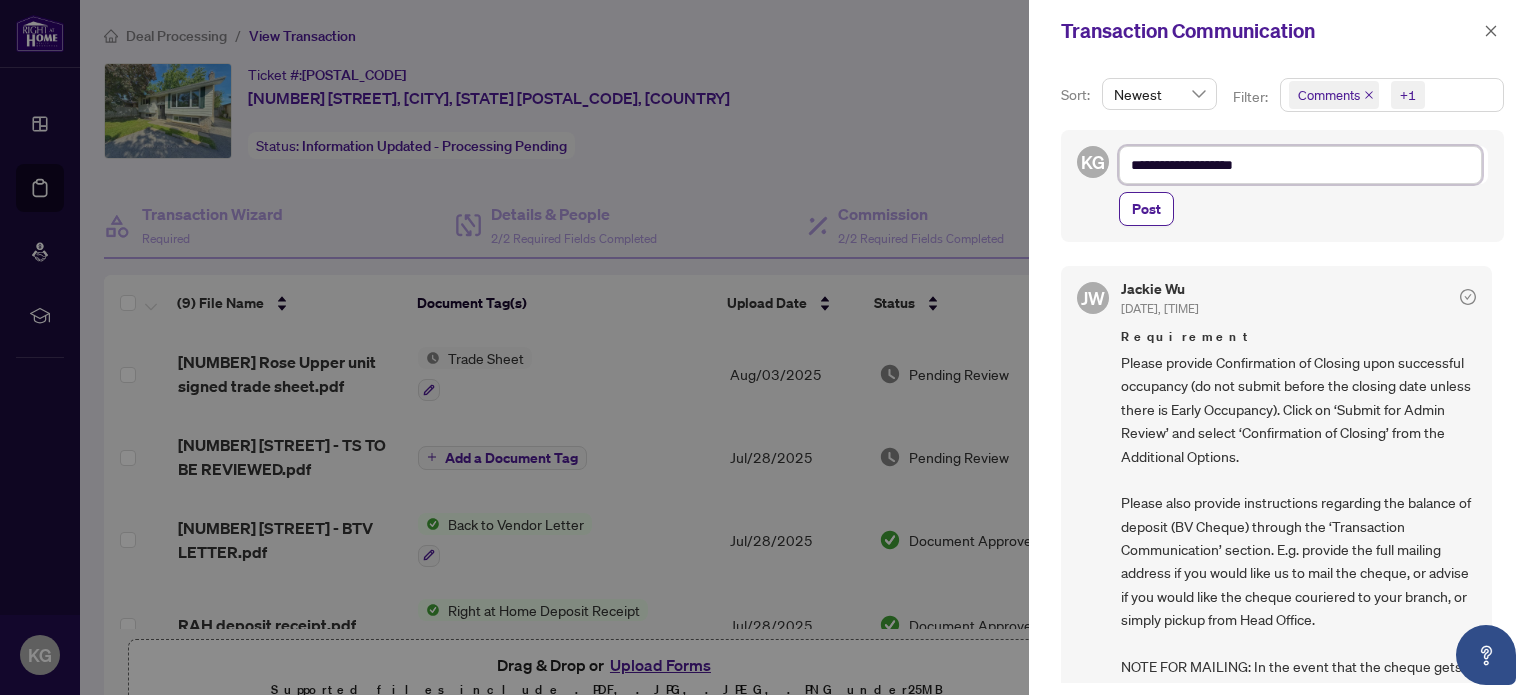 type on "**********" 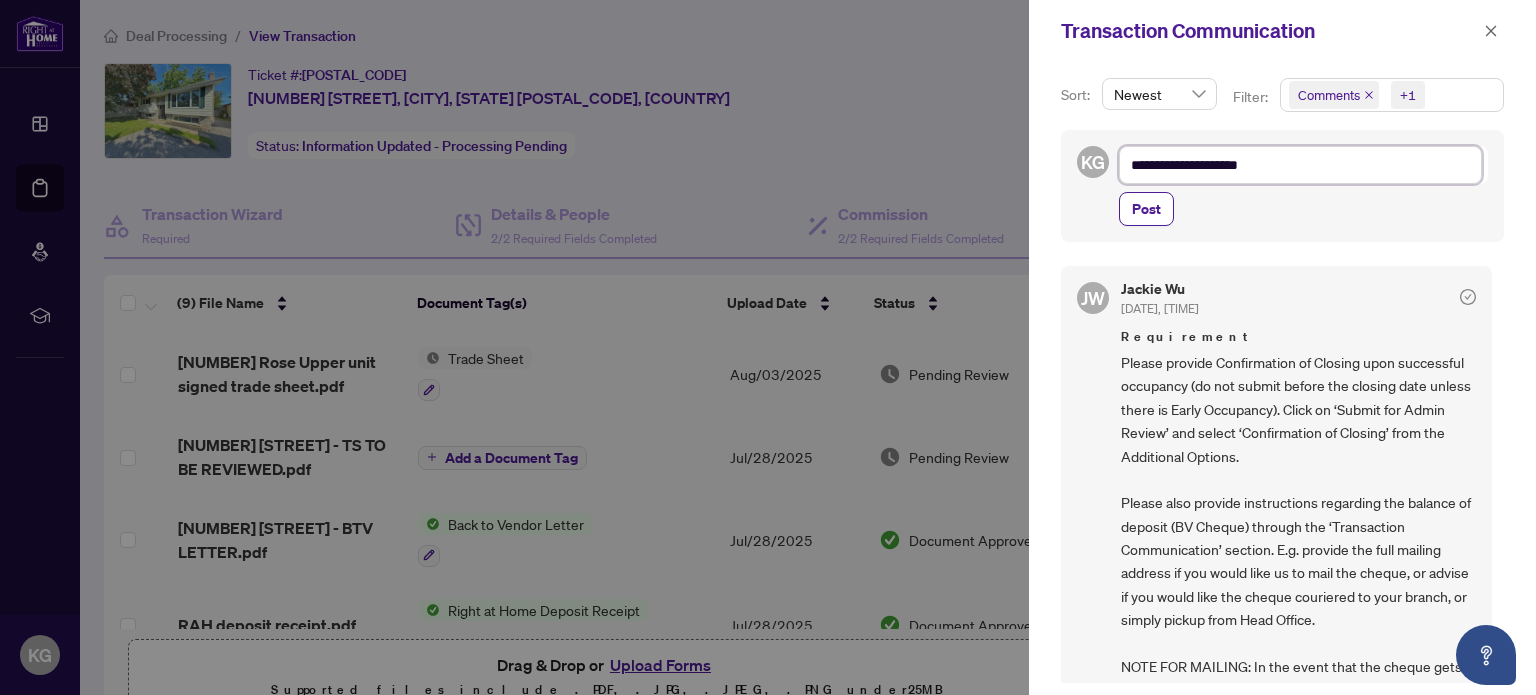 type on "**********" 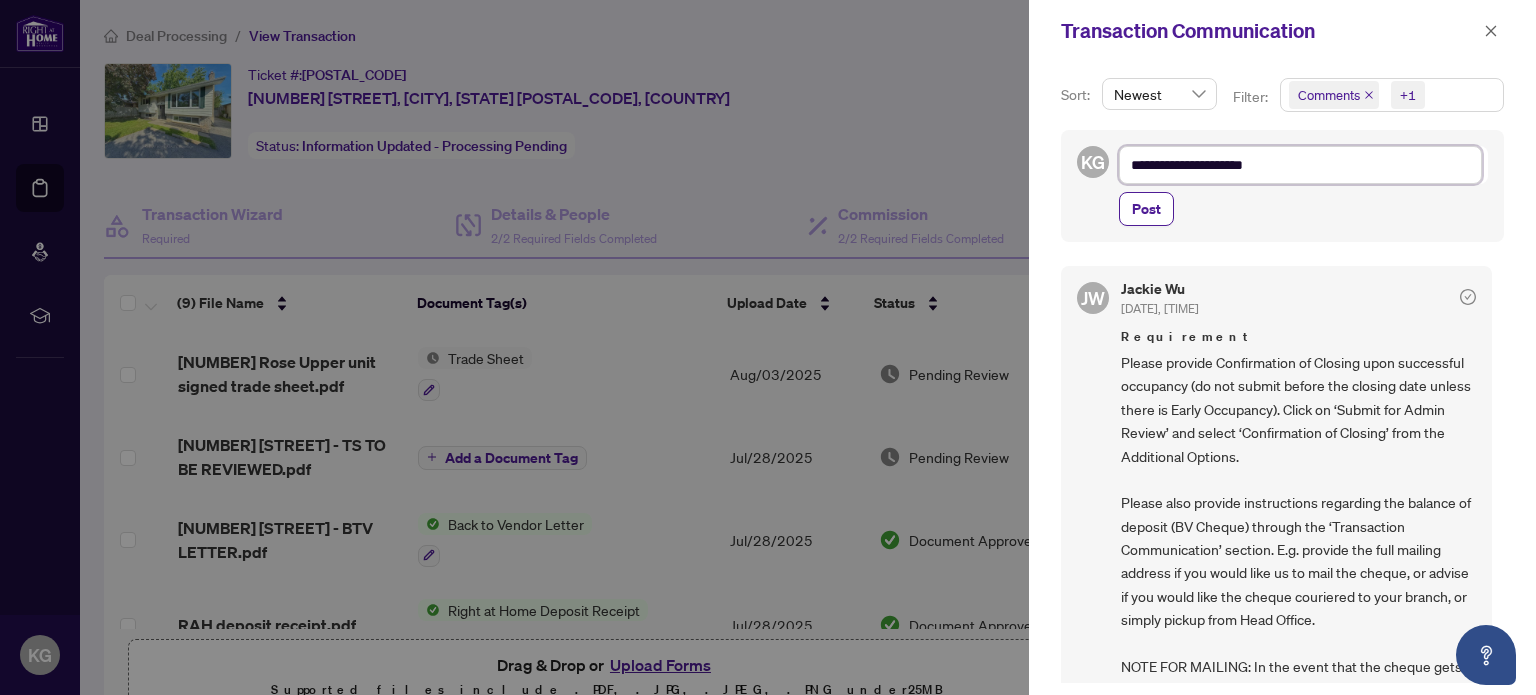 type on "**********" 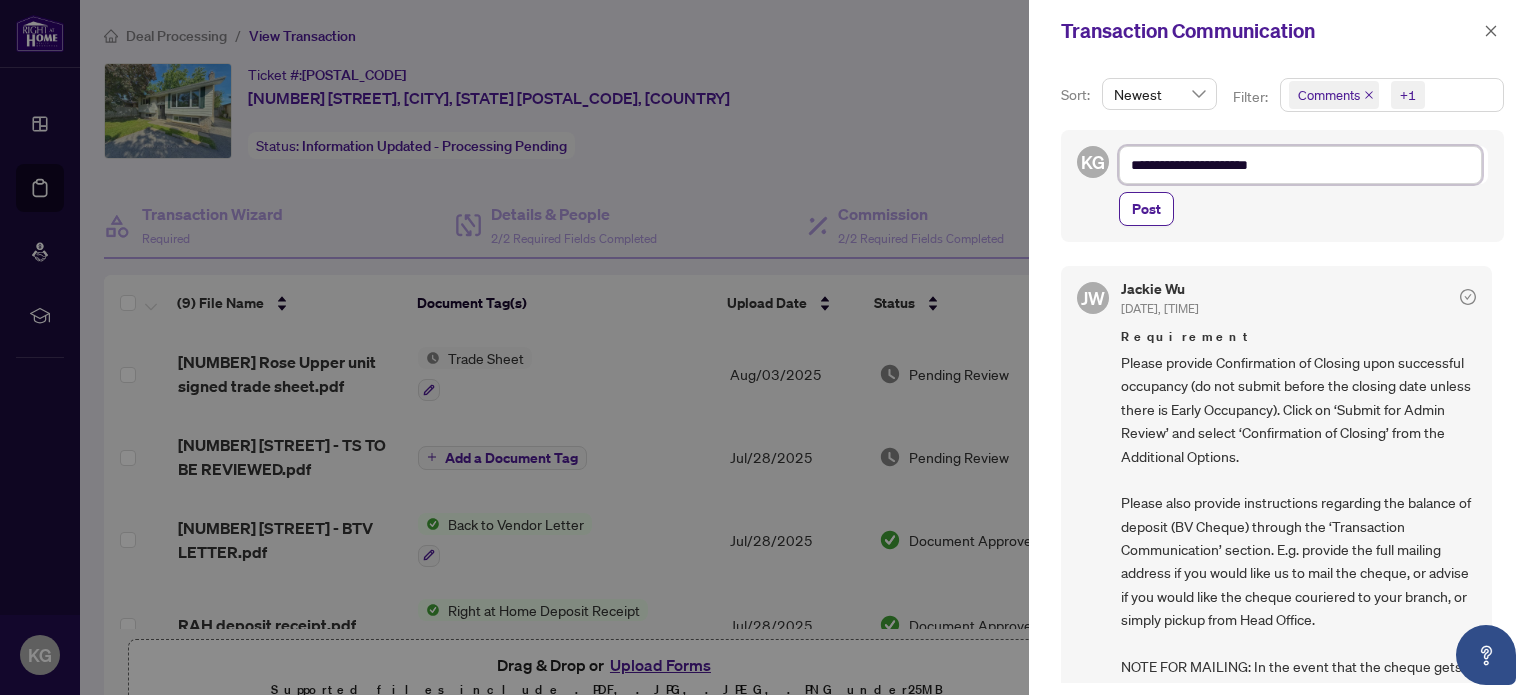 type on "**********" 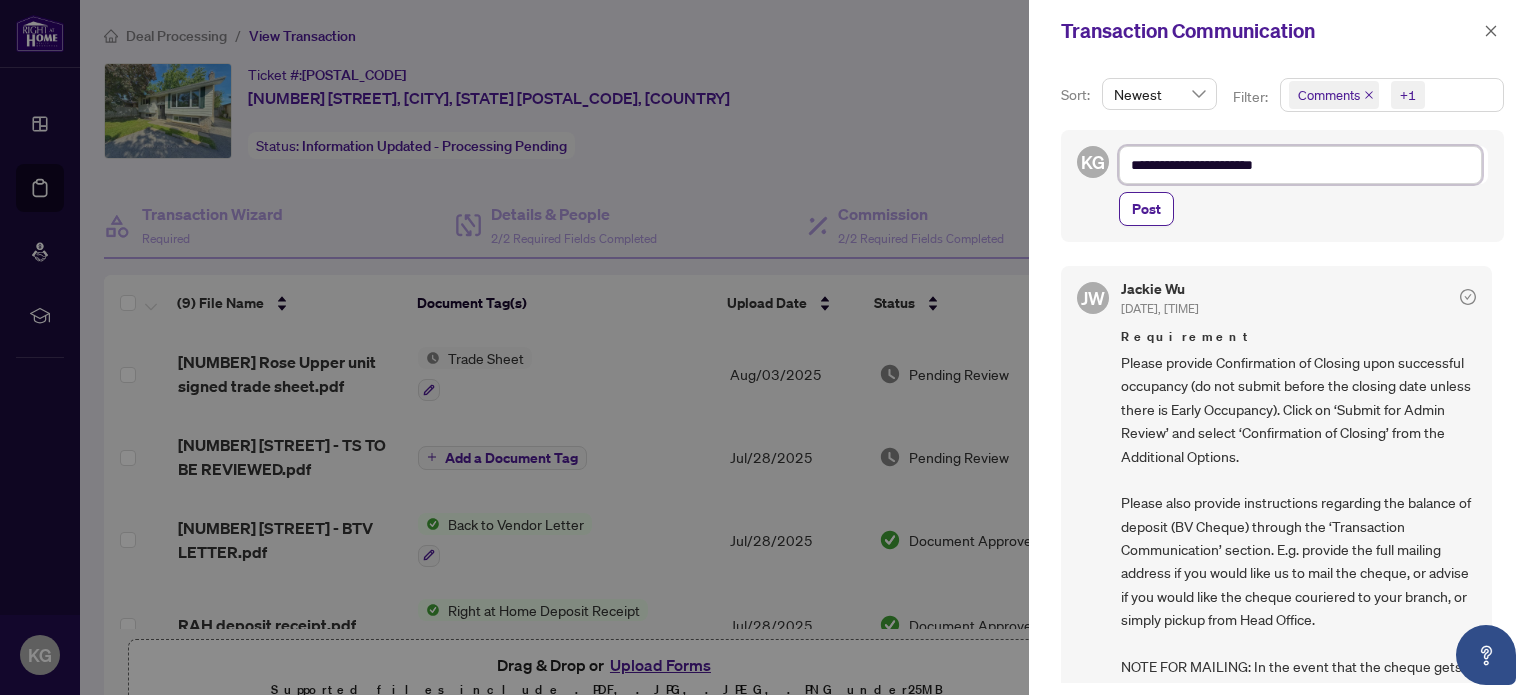 type on "**********" 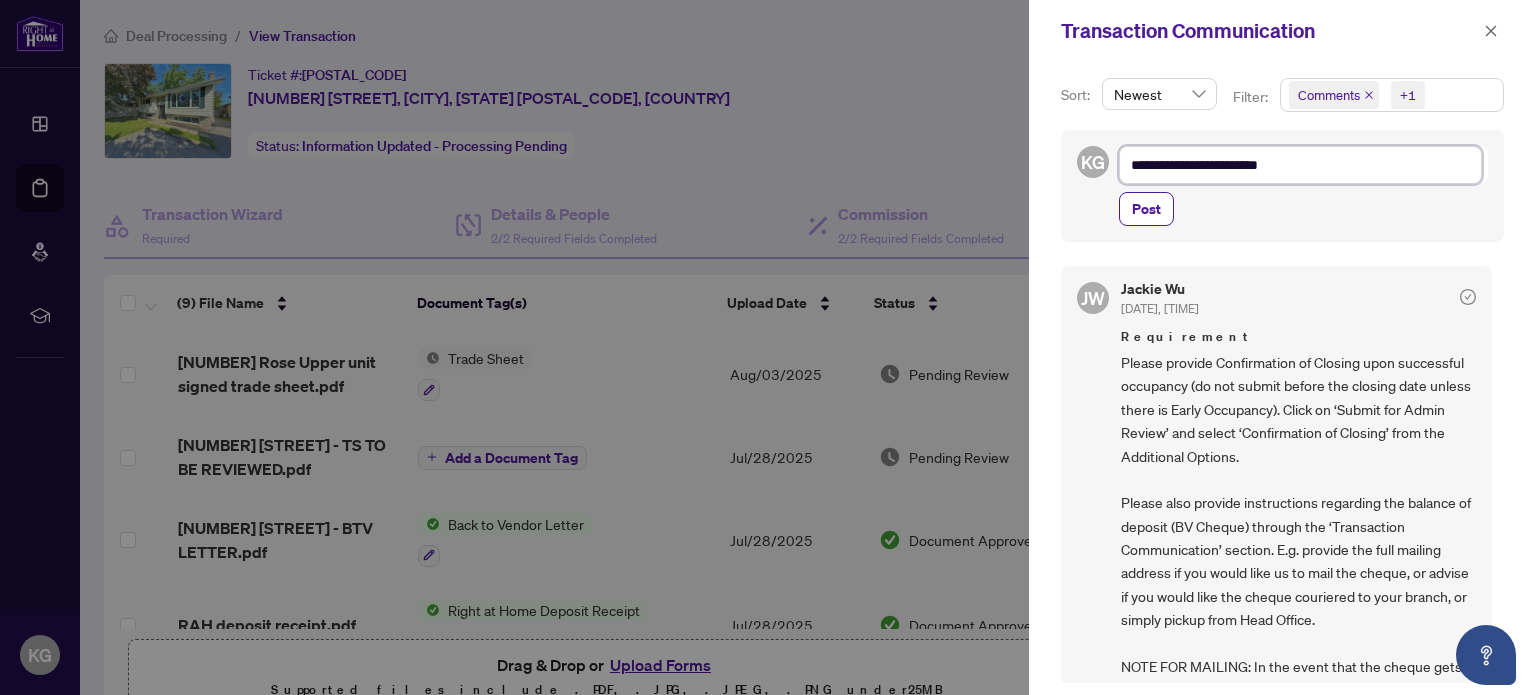 type on "**********" 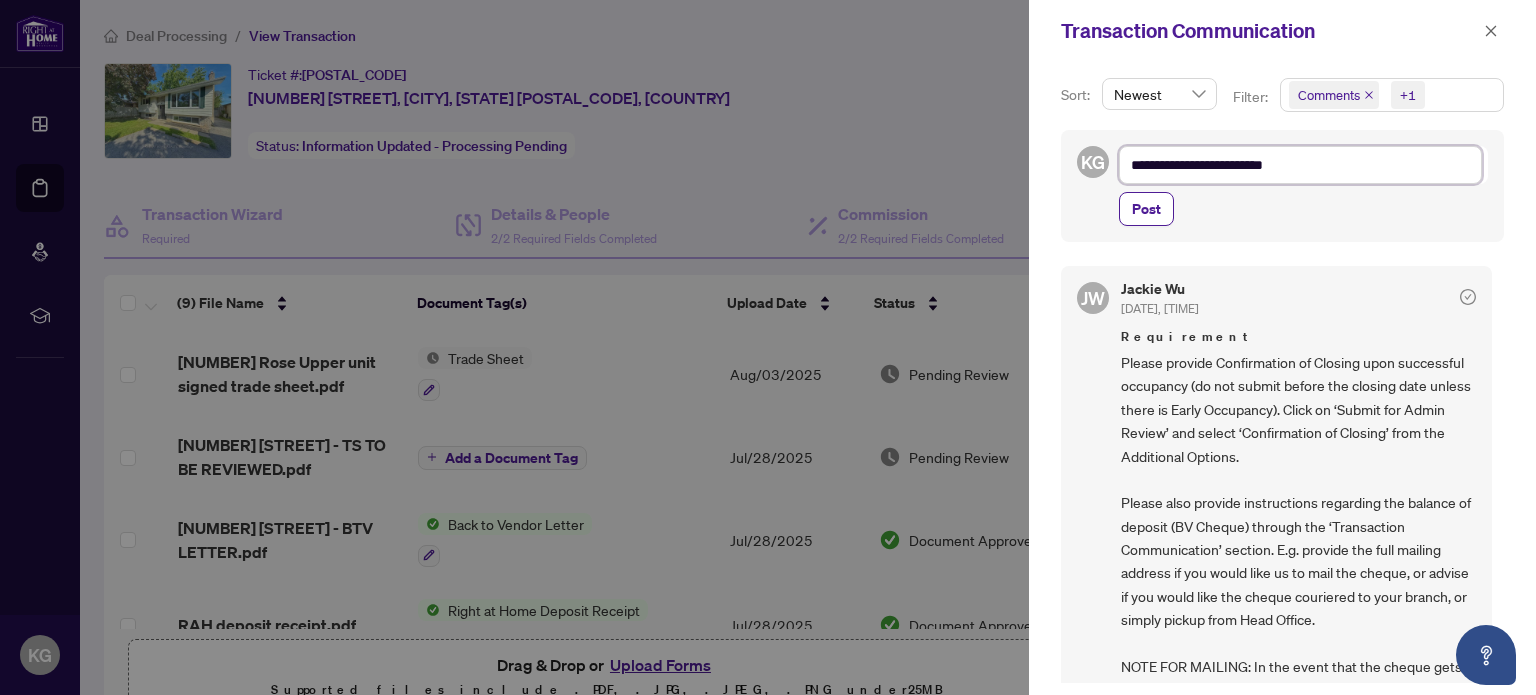 type on "**********" 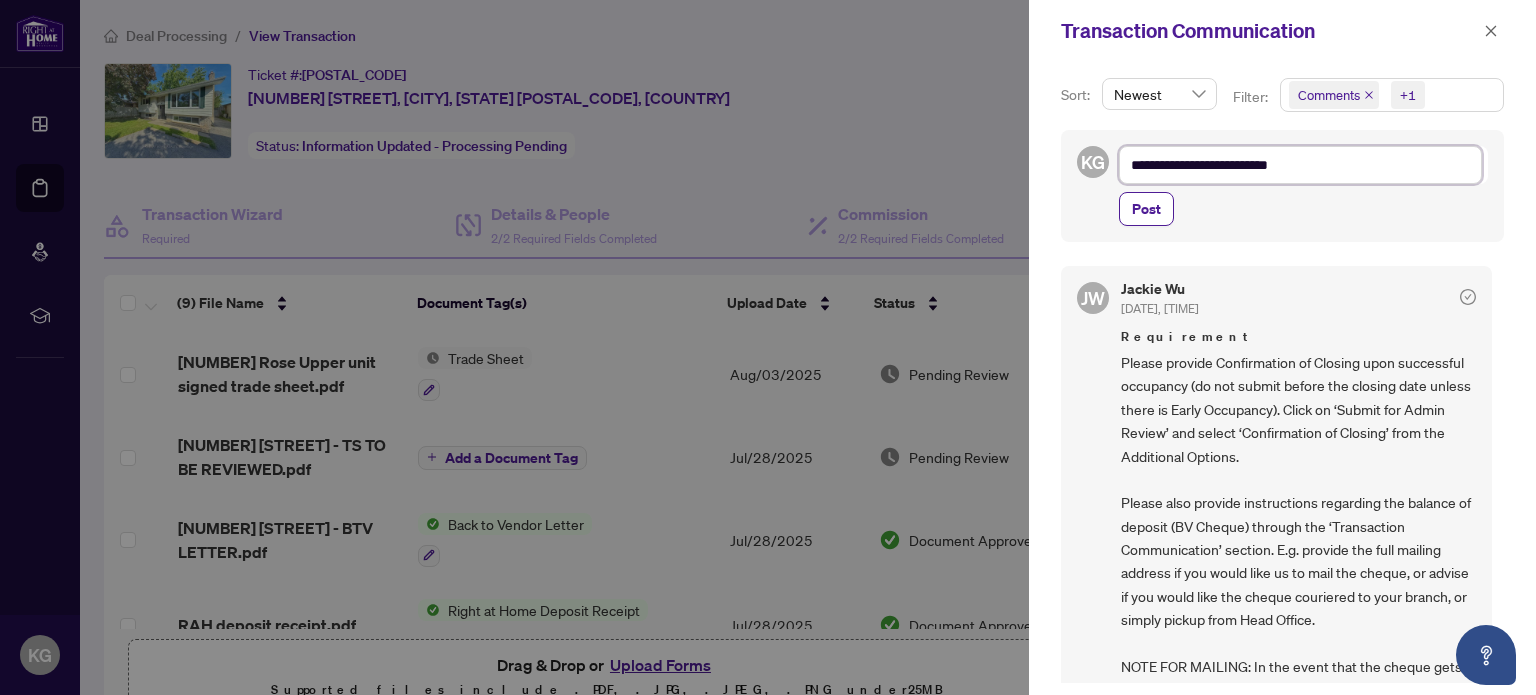 type on "**********" 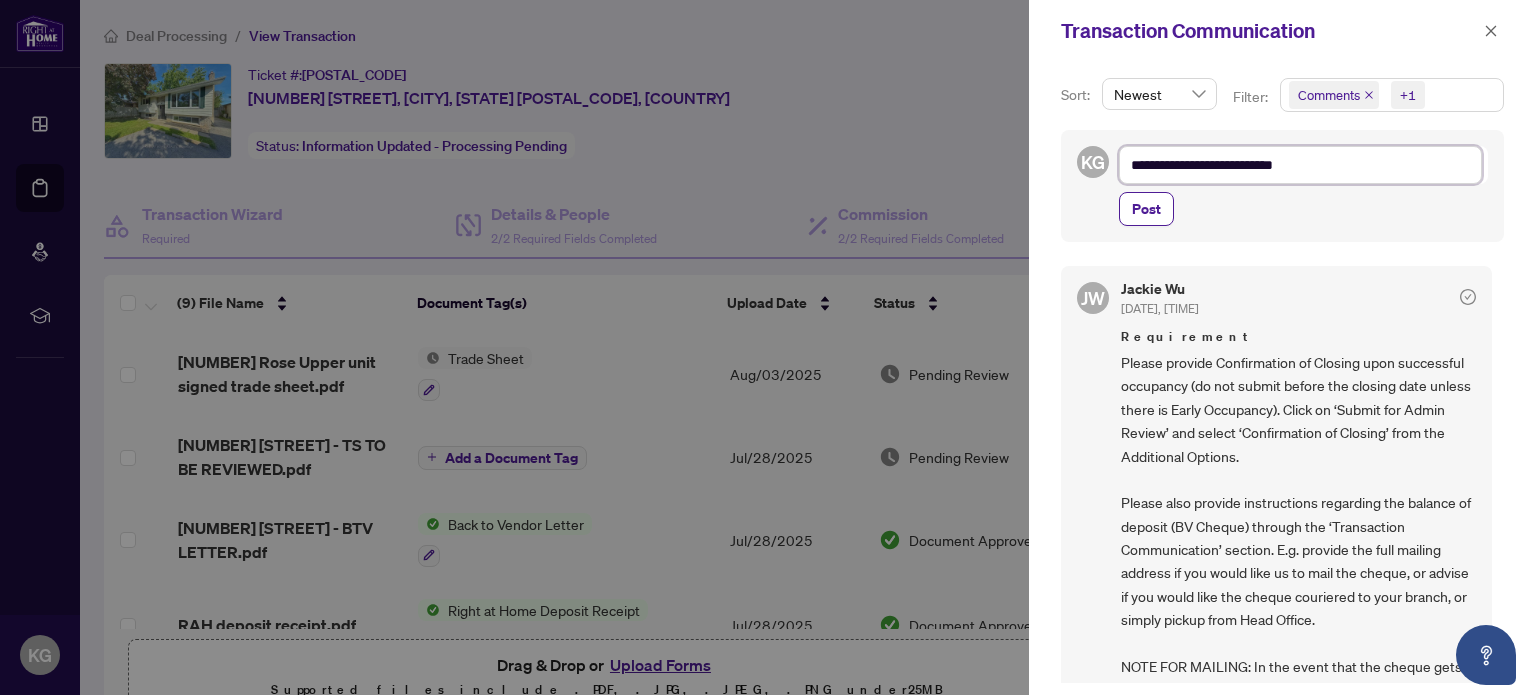 type on "**********" 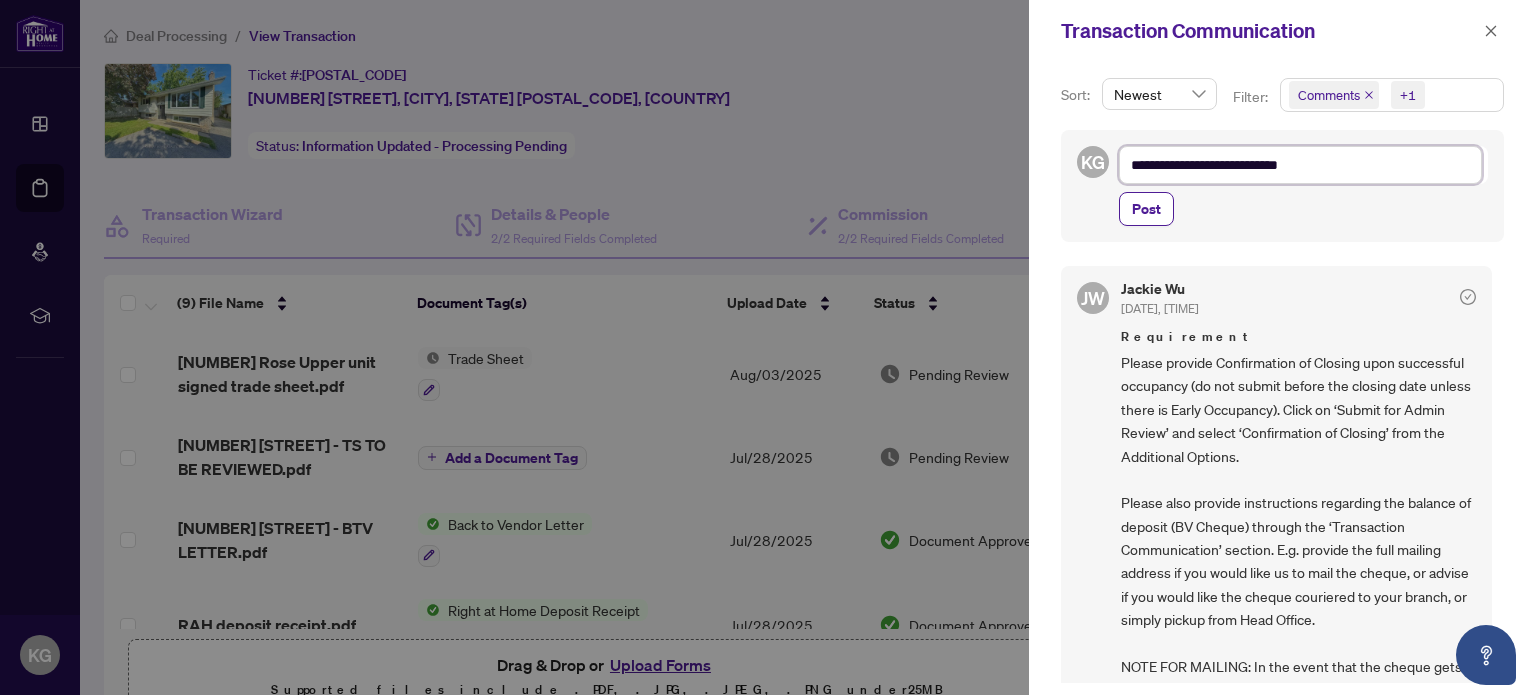 type on "**********" 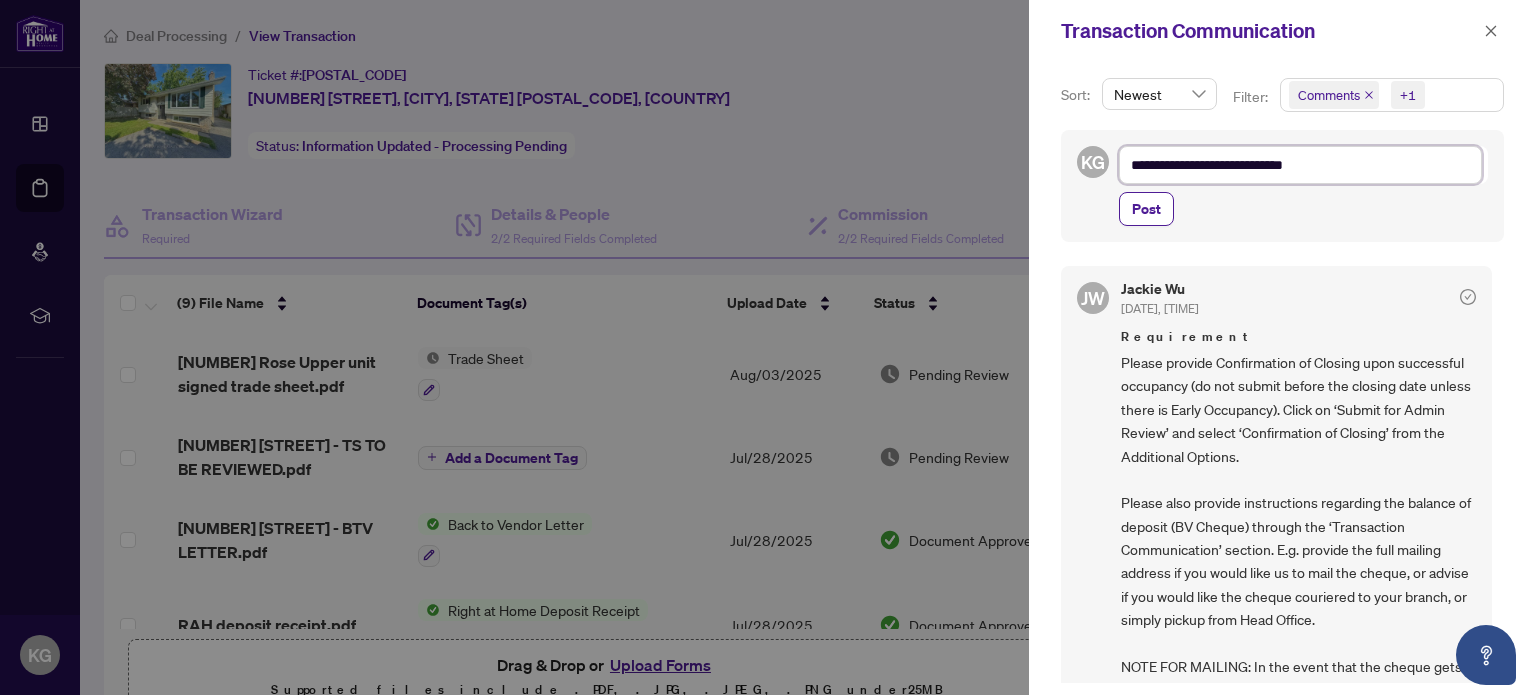 type on "**********" 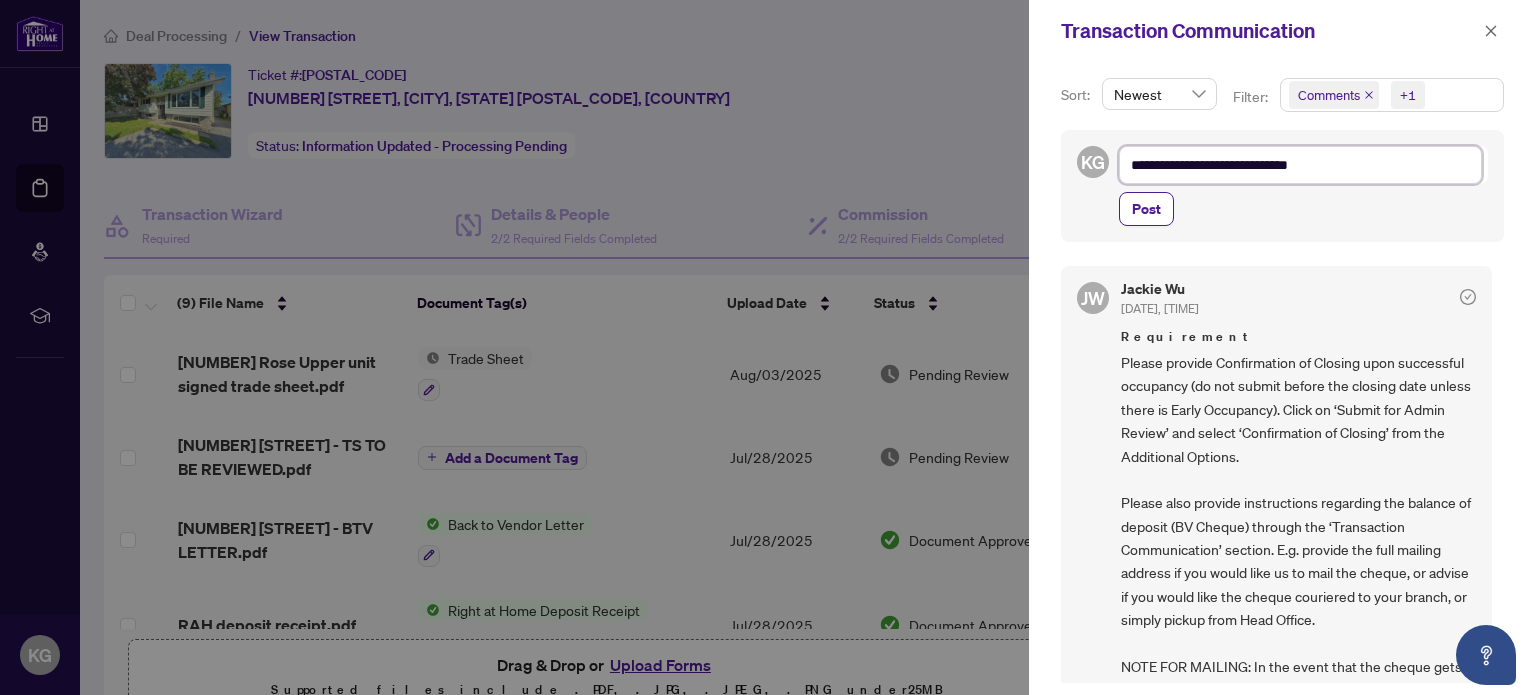 type on "**********" 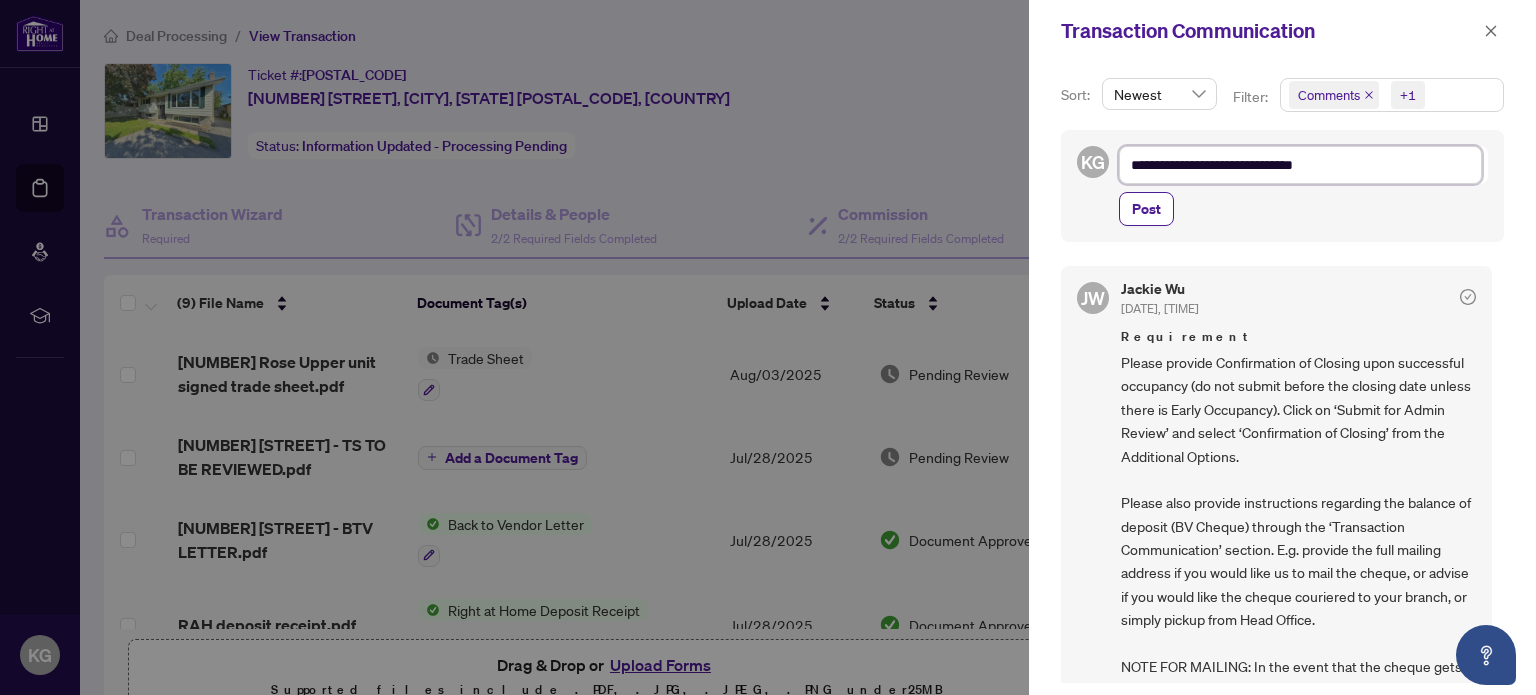 type on "**********" 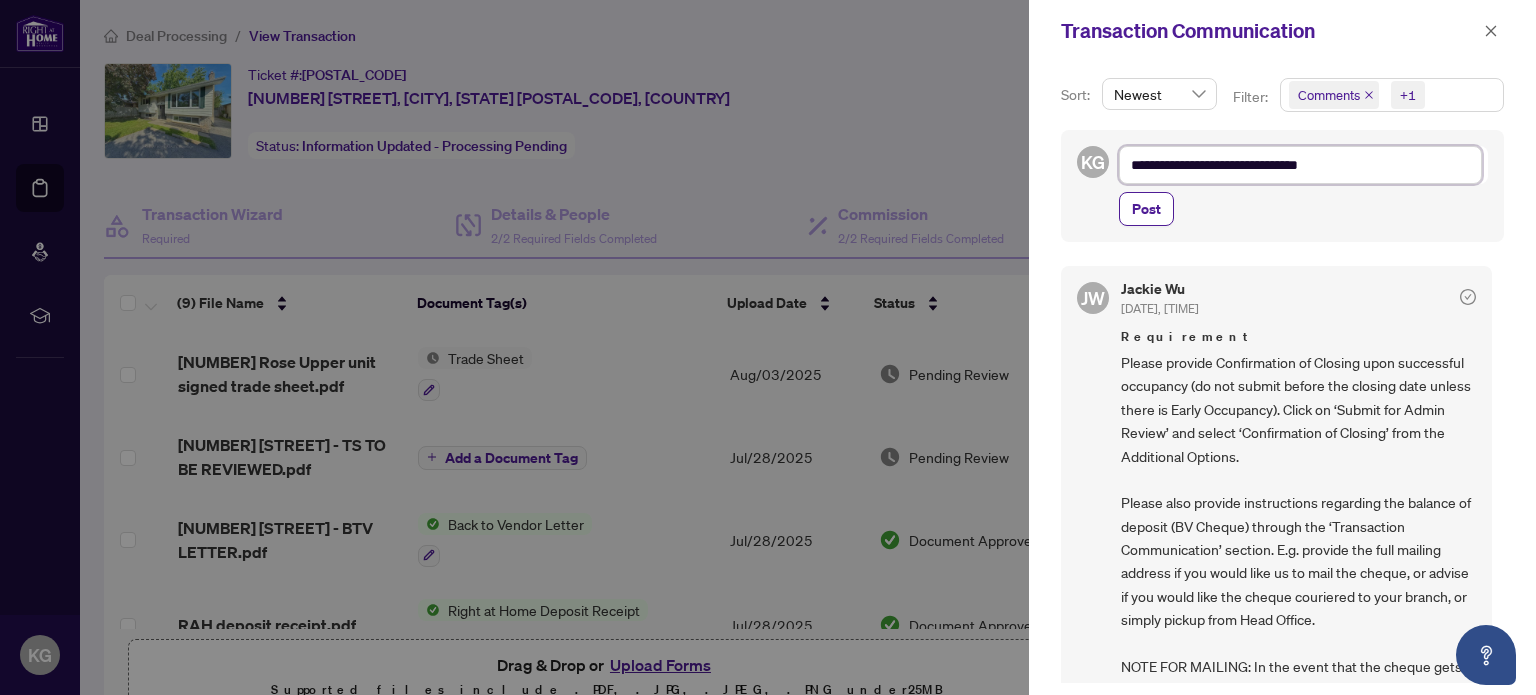 type on "**********" 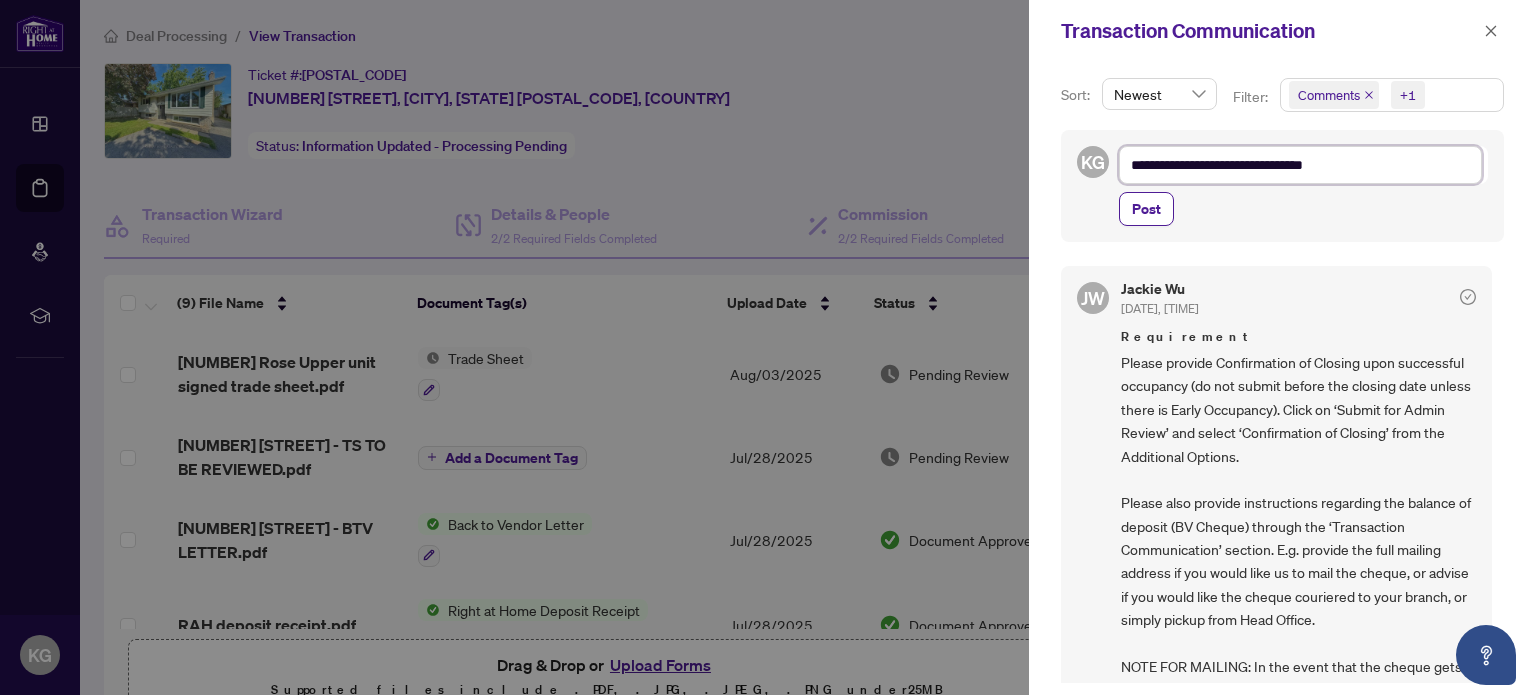 type on "**********" 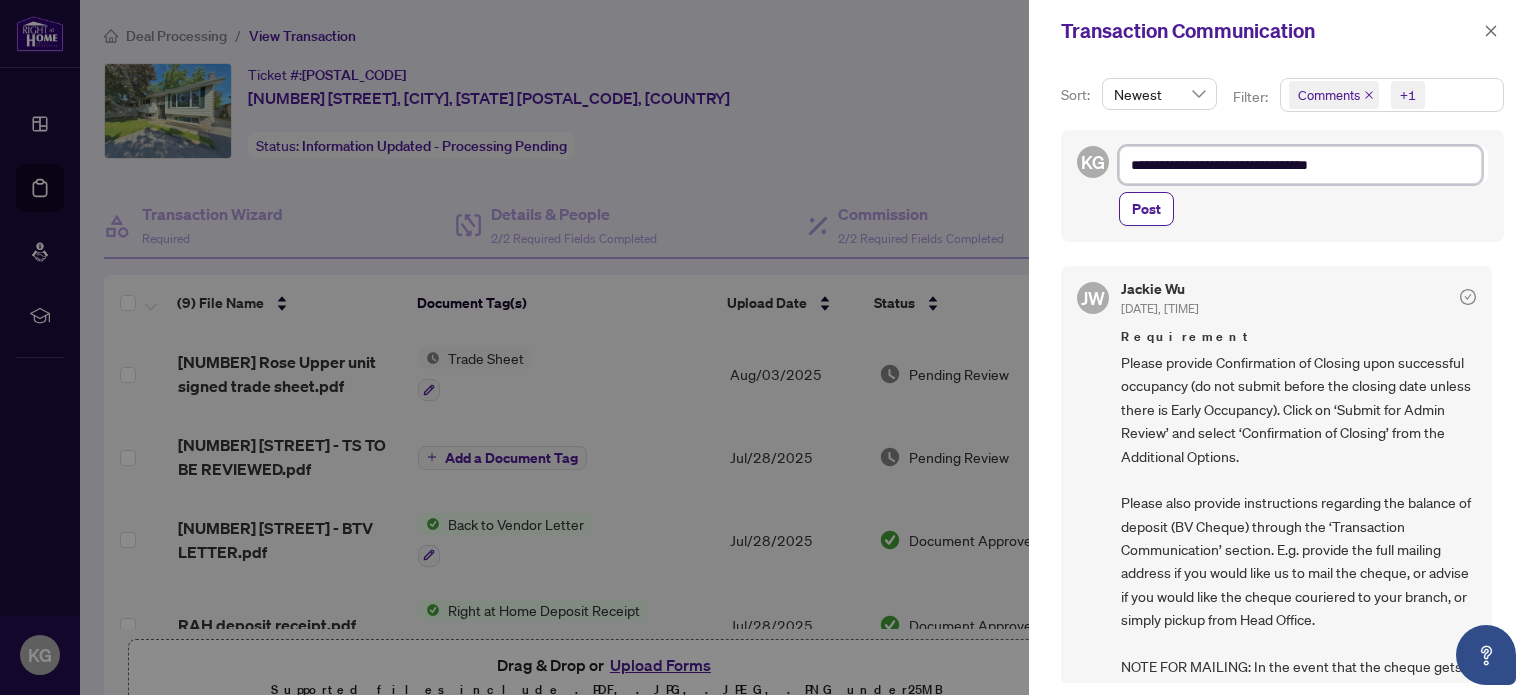 type on "**********" 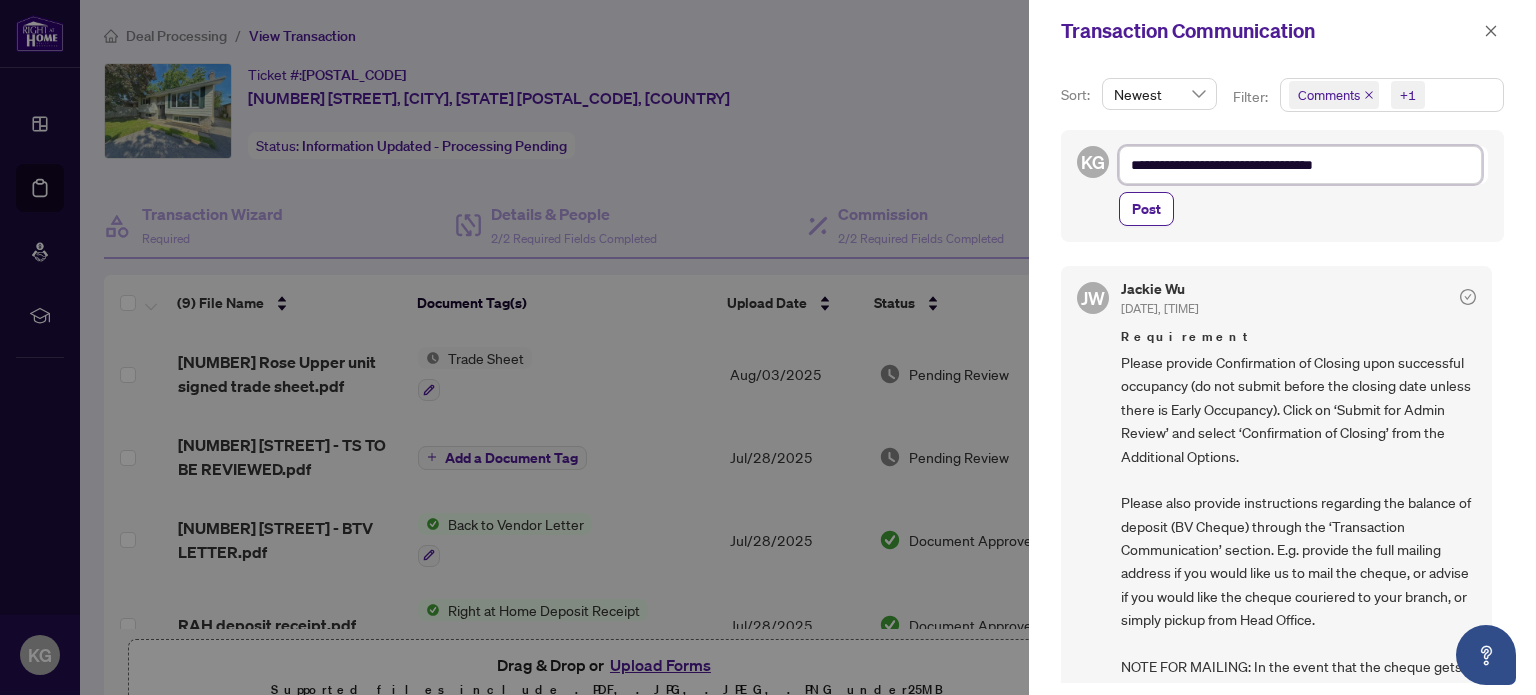 type on "**********" 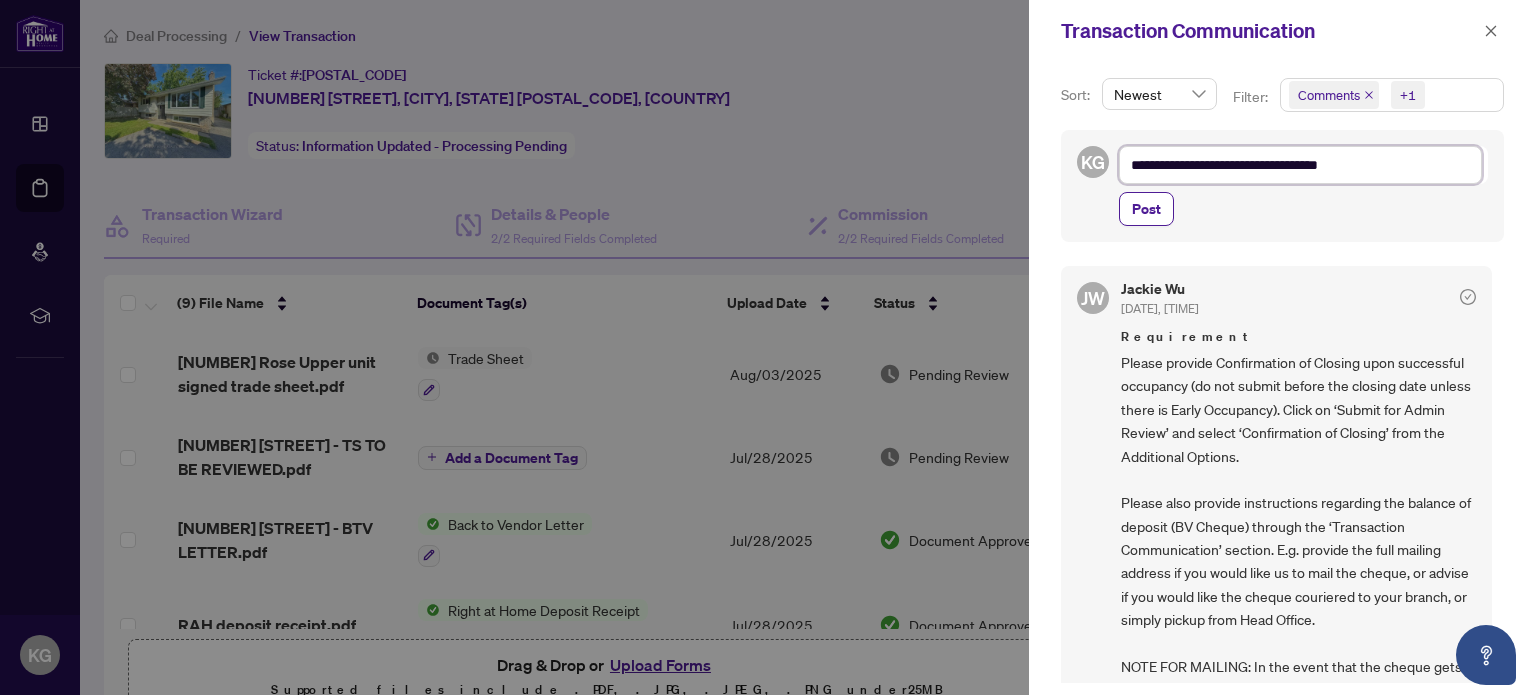 type on "**********" 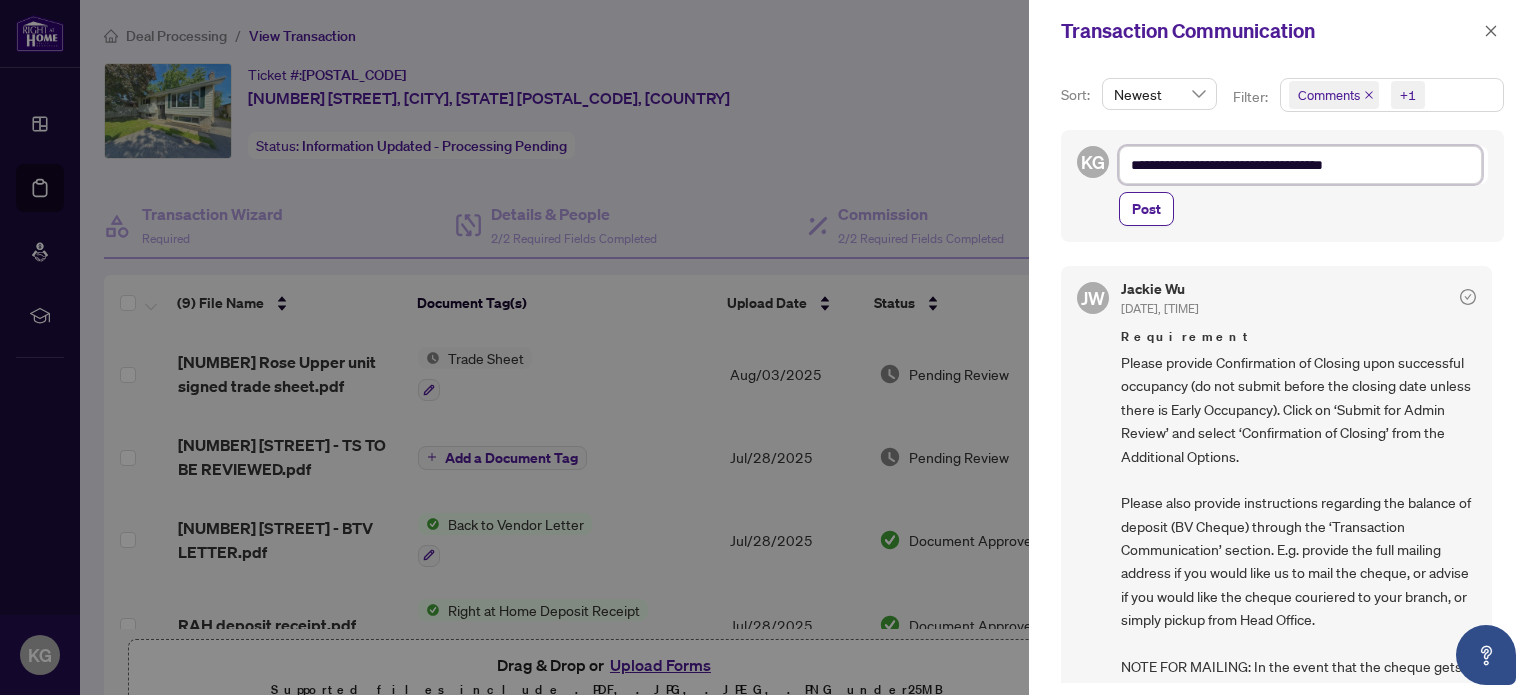 type on "**********" 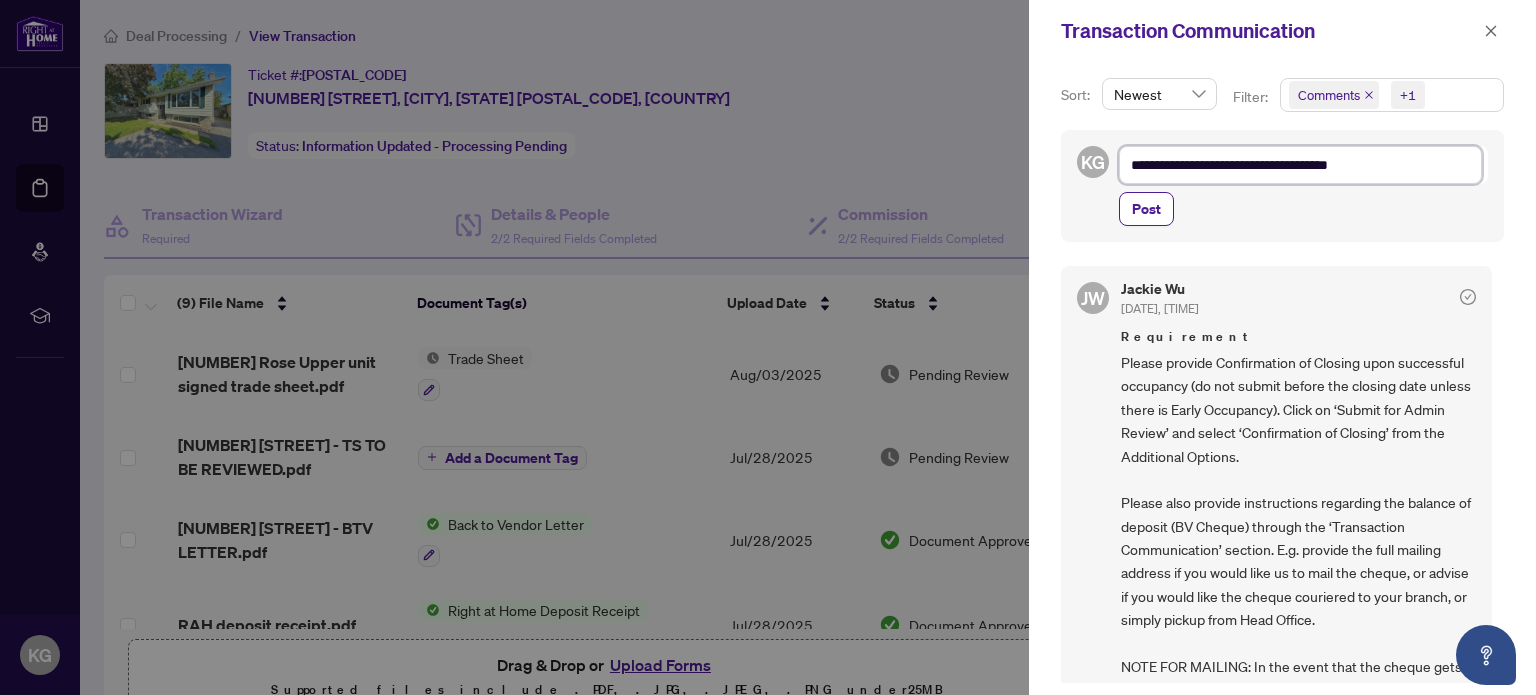 type on "**********" 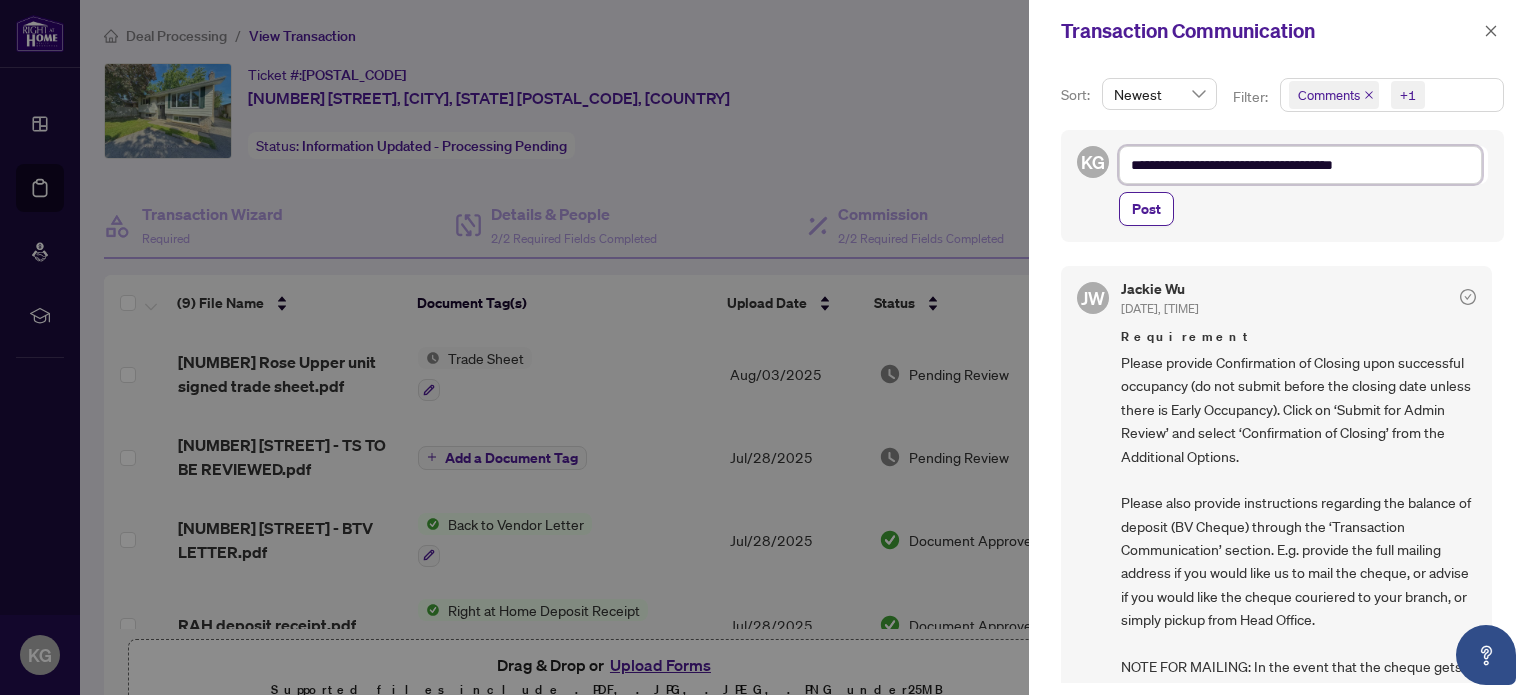 type on "**********" 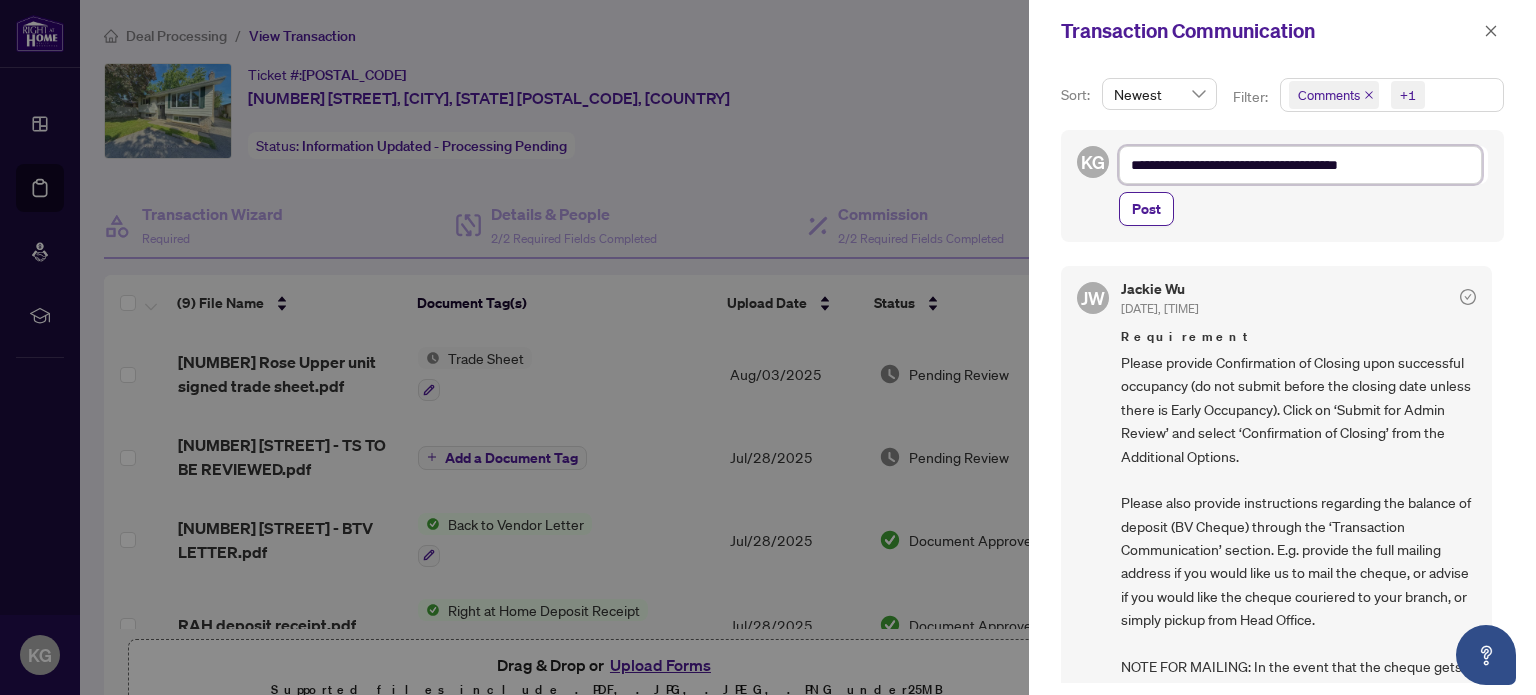 type on "**********" 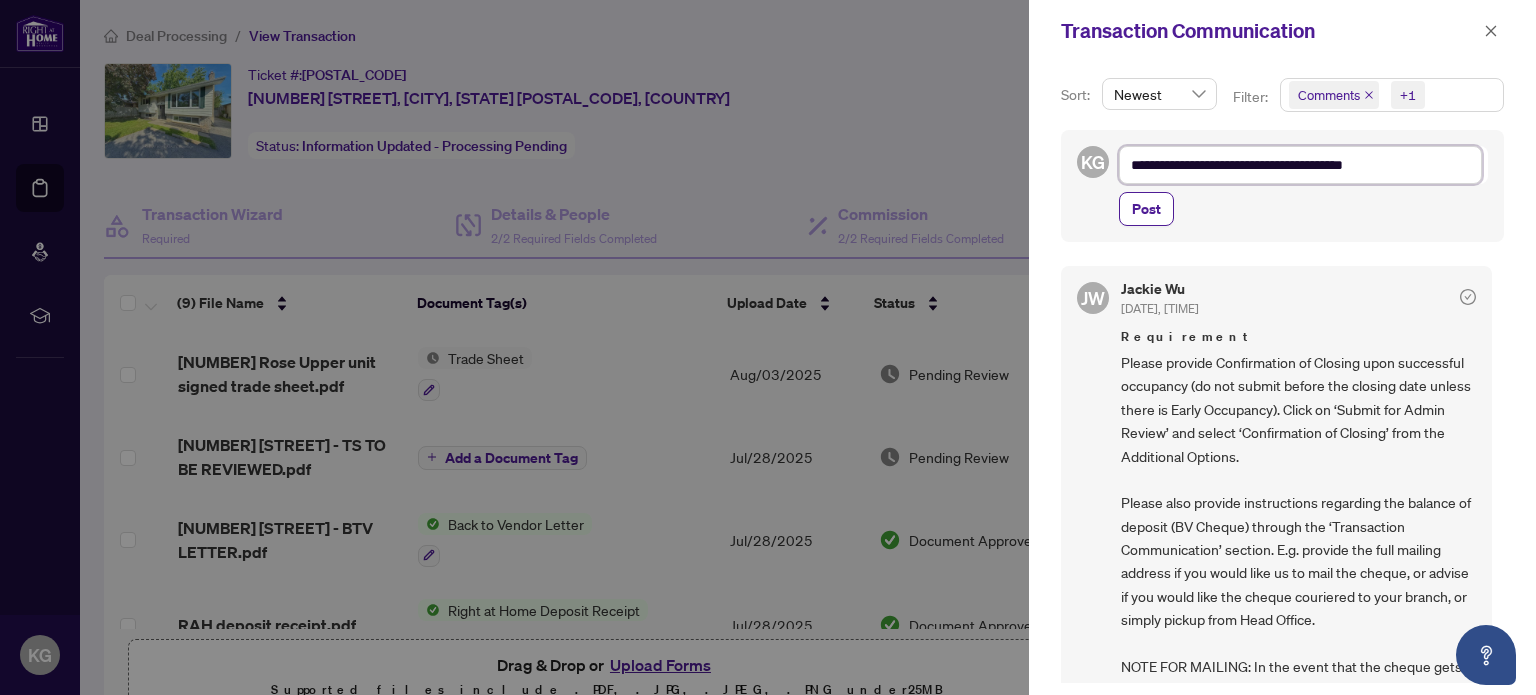 type on "**********" 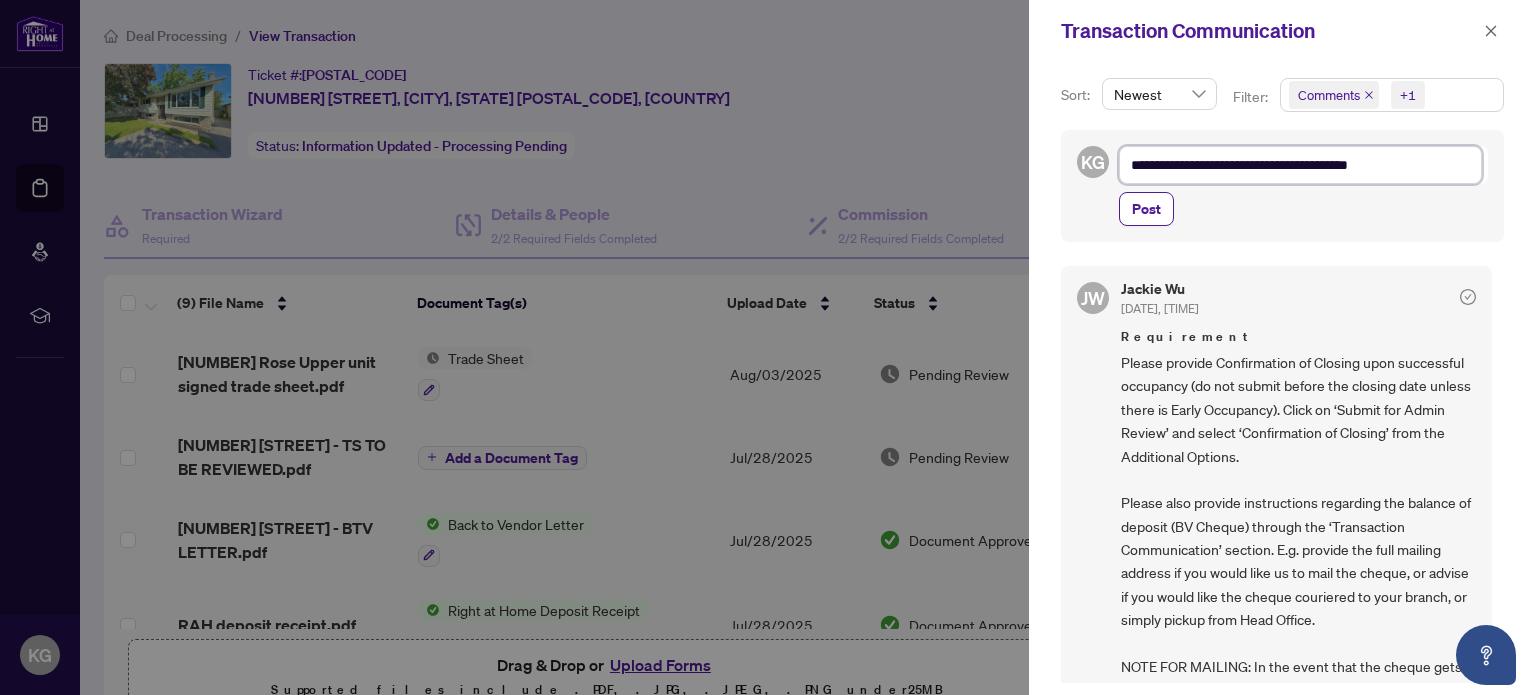type on "**********" 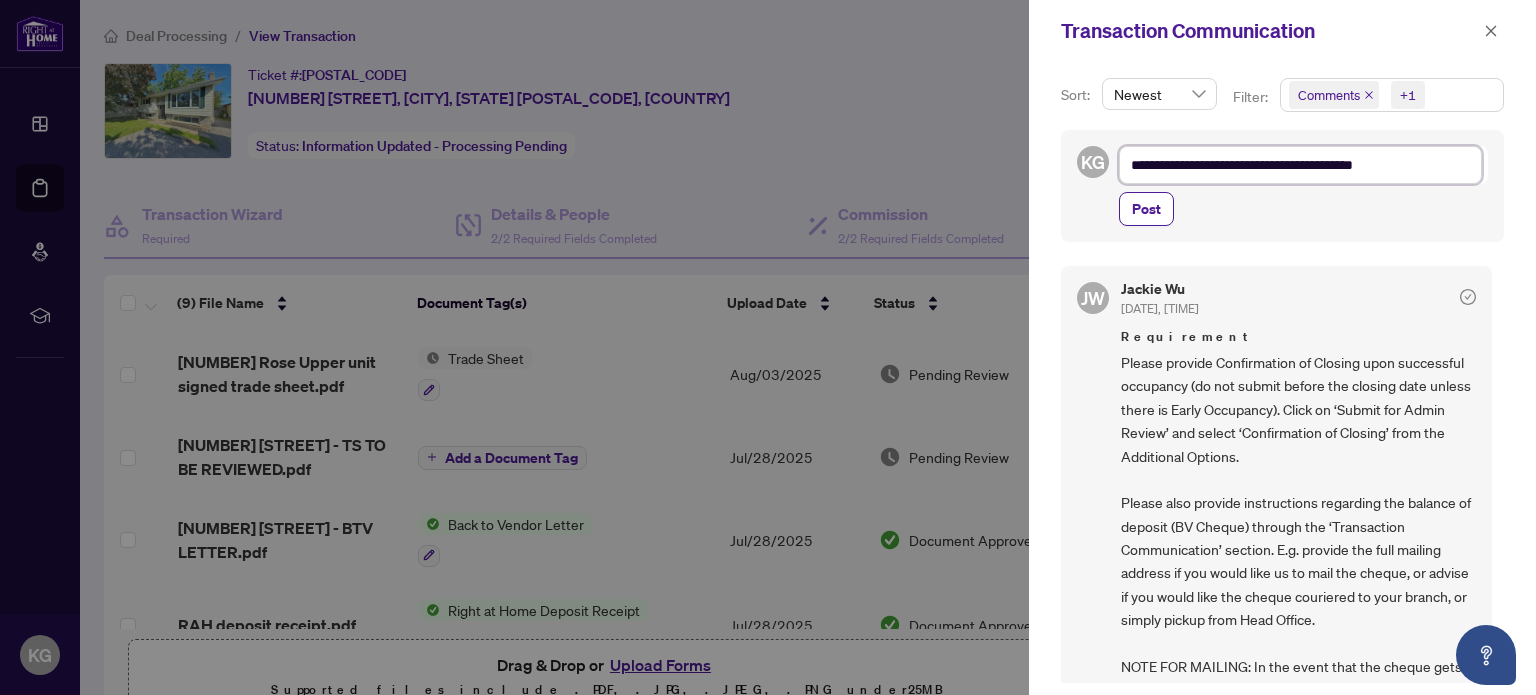 type on "**********" 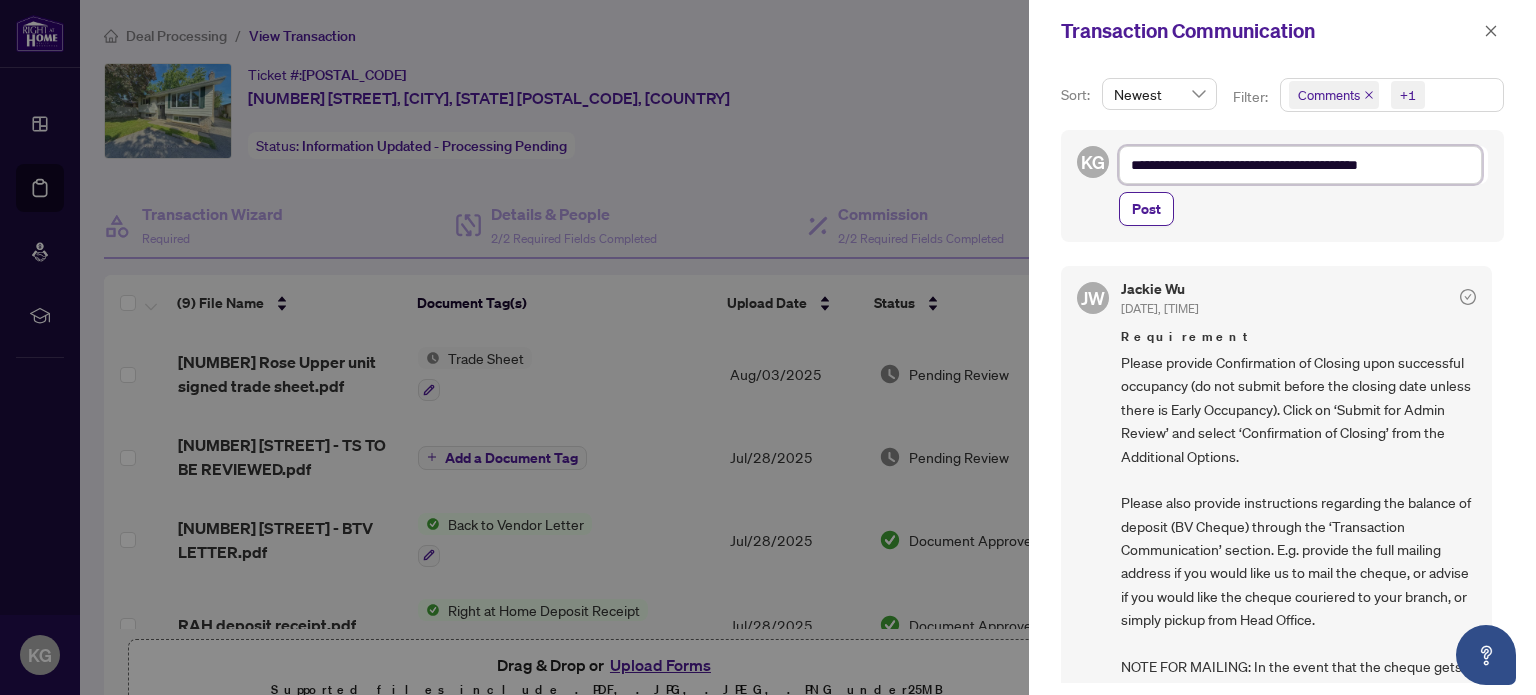 type on "**********" 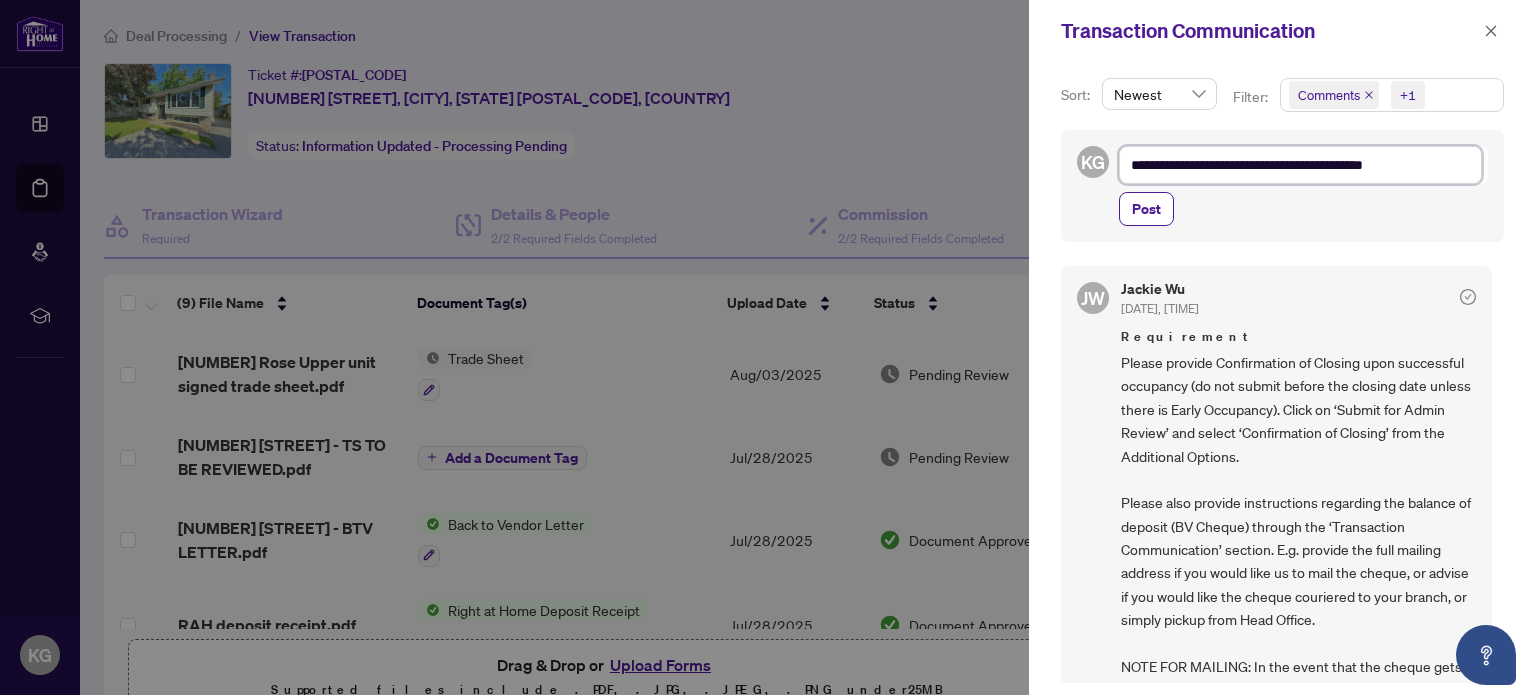 type on "**********" 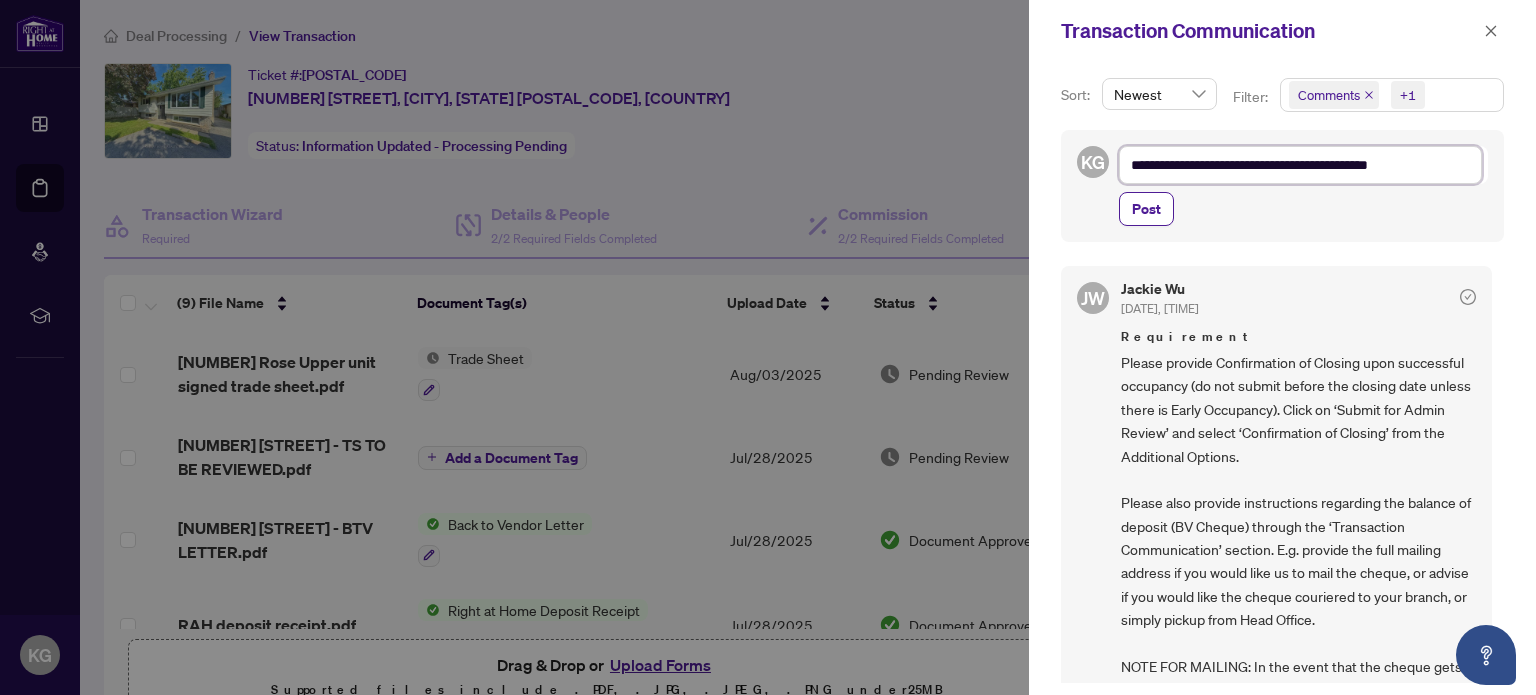 type on "**********" 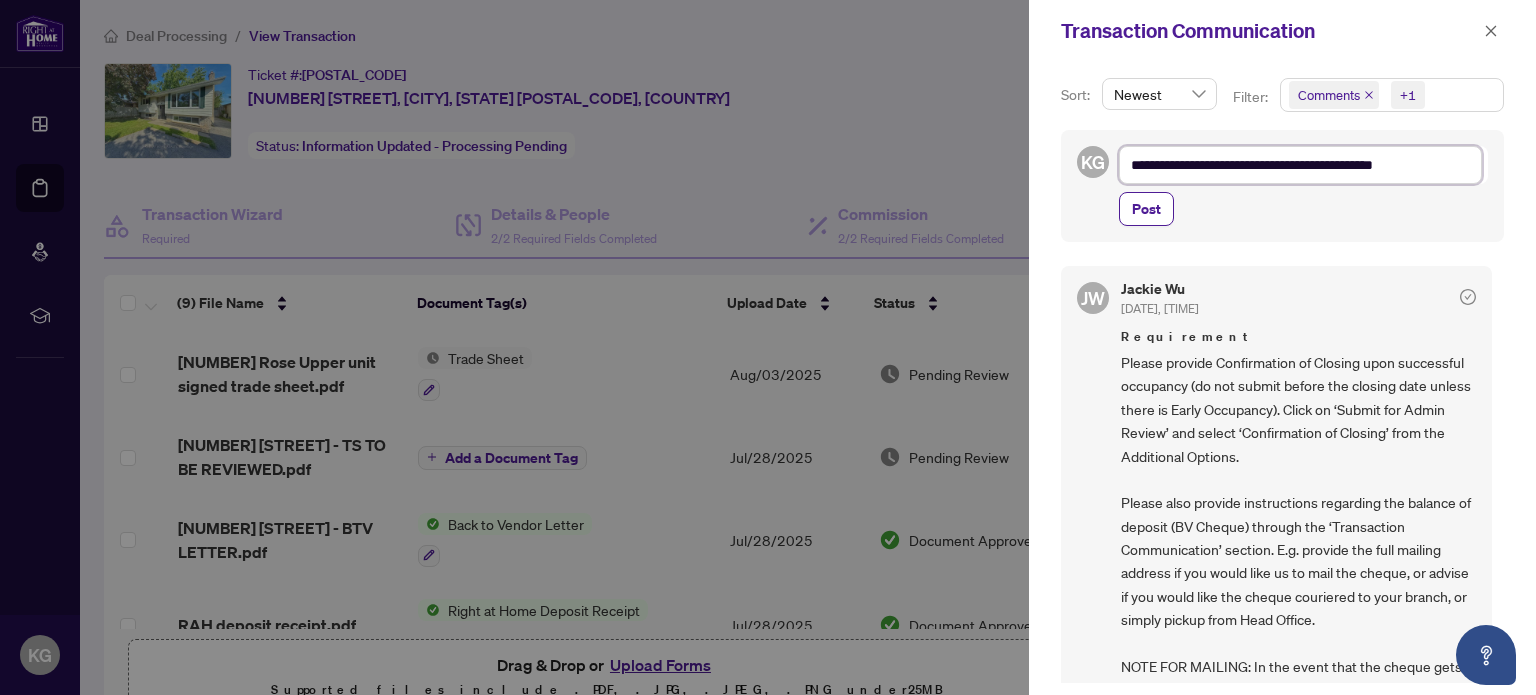 type on "**********" 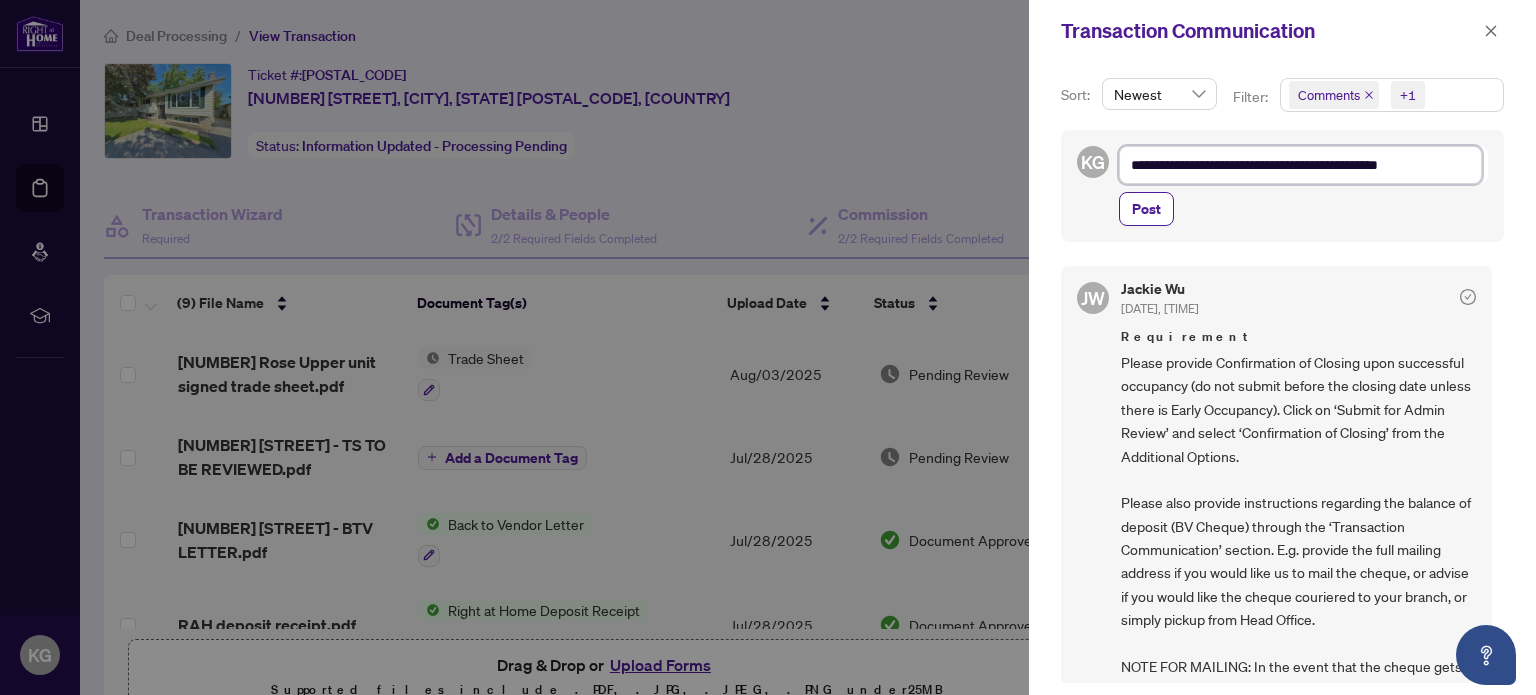 type on "**********" 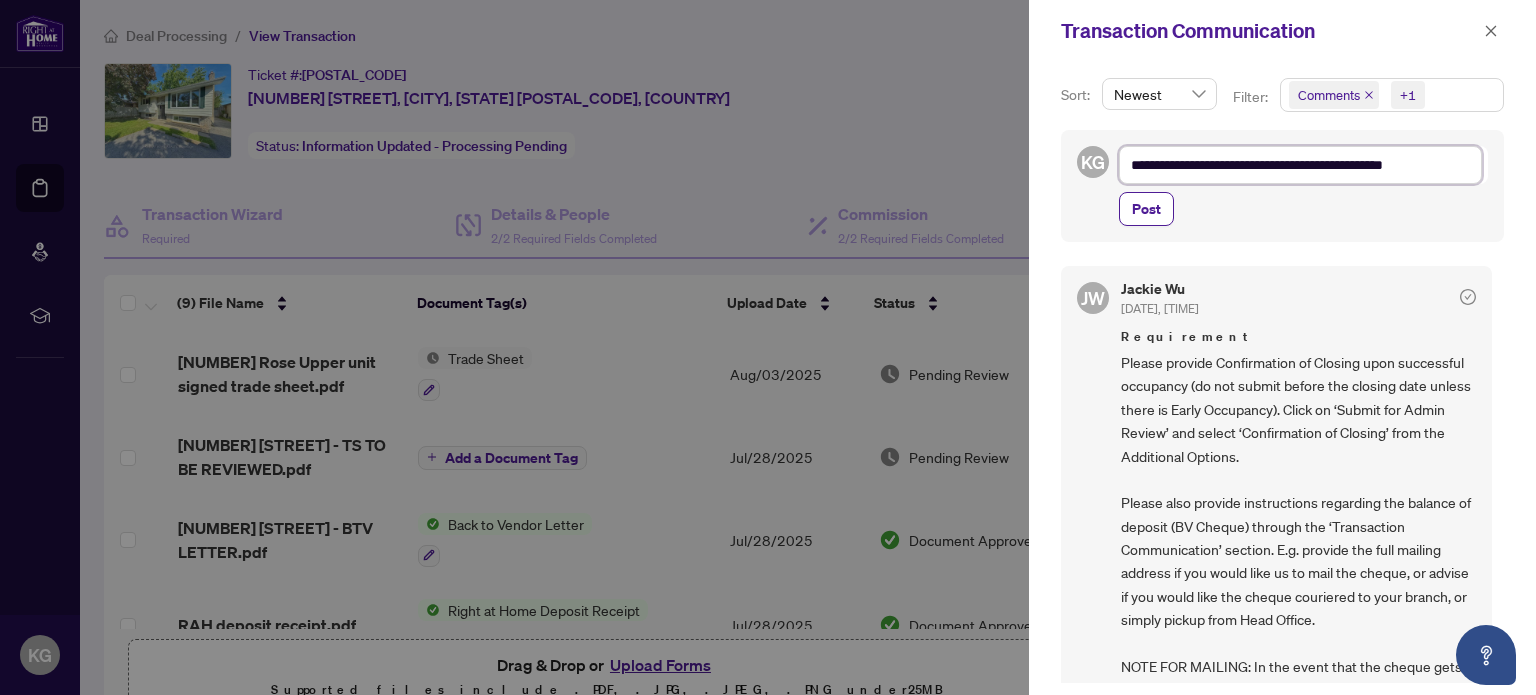 type on "**********" 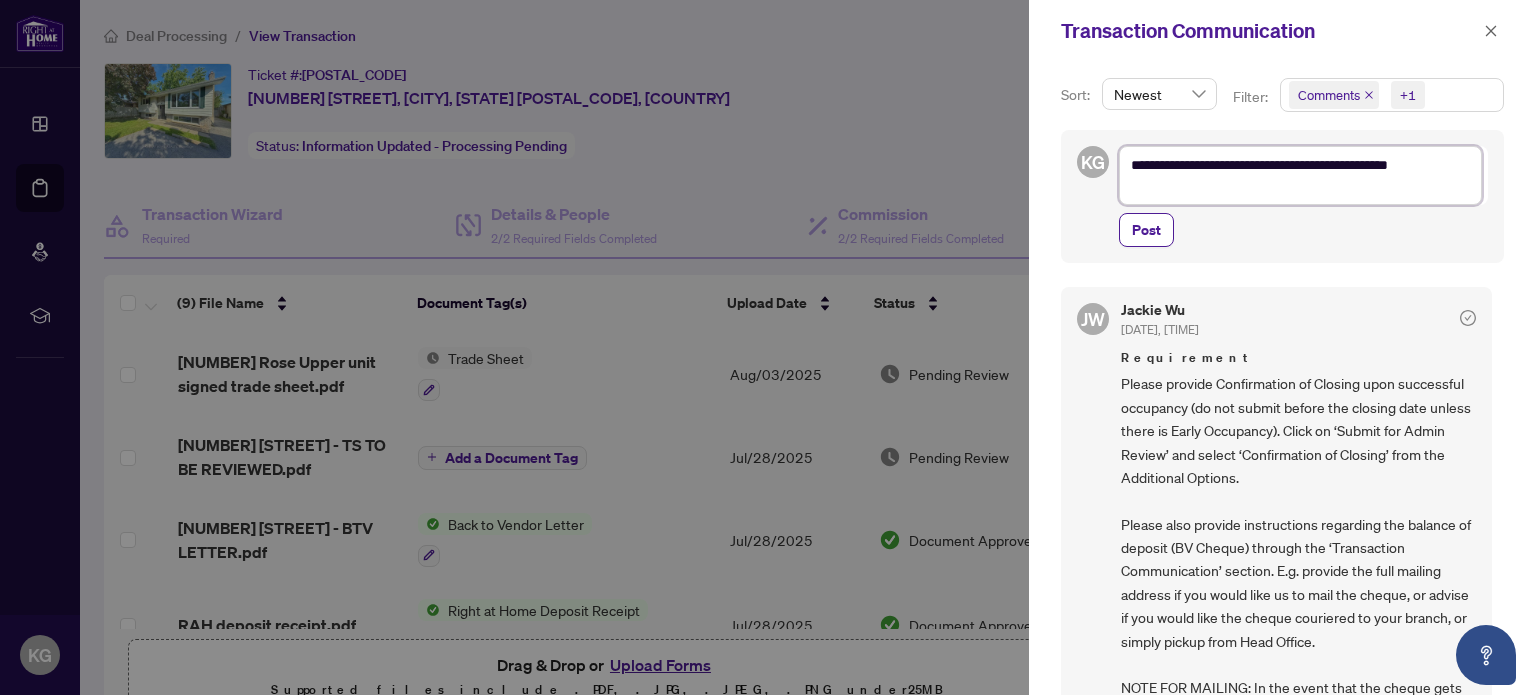 type on "**********" 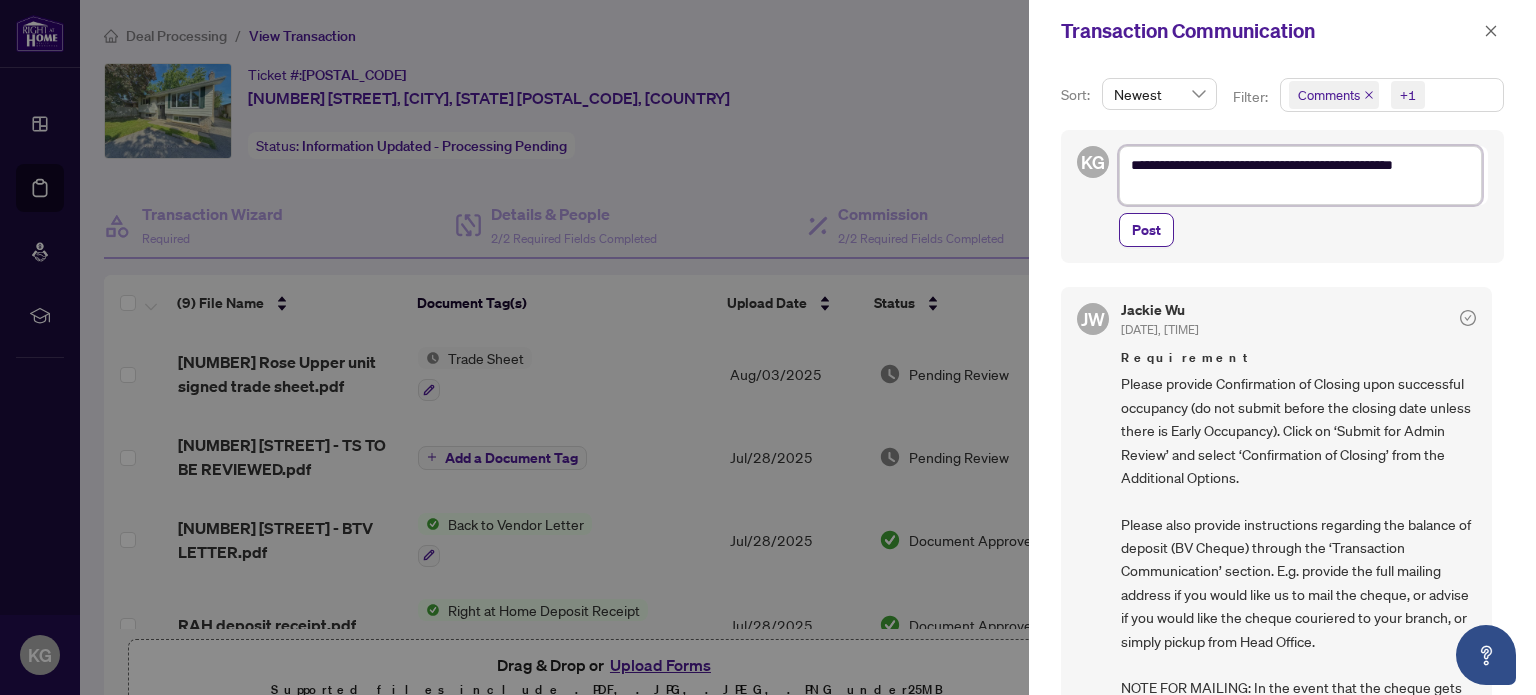 scroll, scrollTop: 0, scrollLeft: 0, axis: both 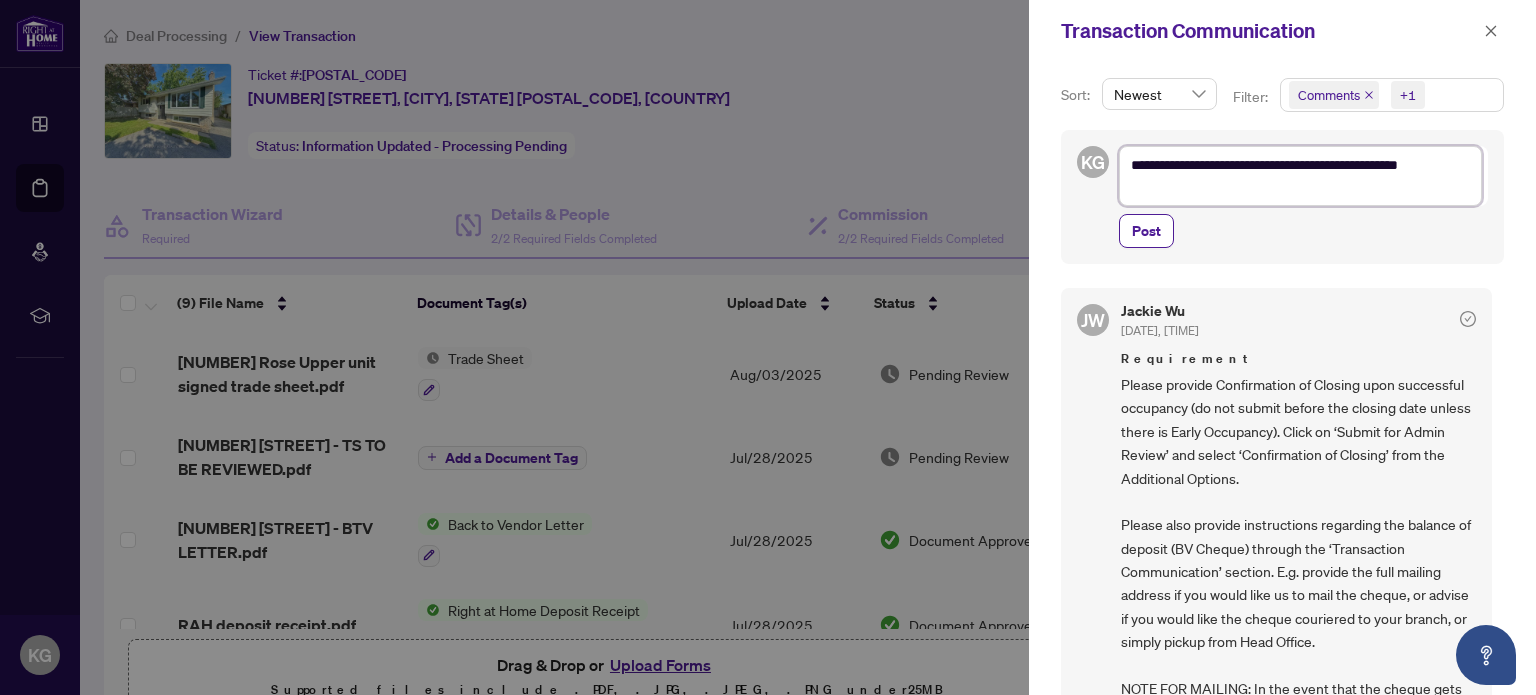 type on "**********" 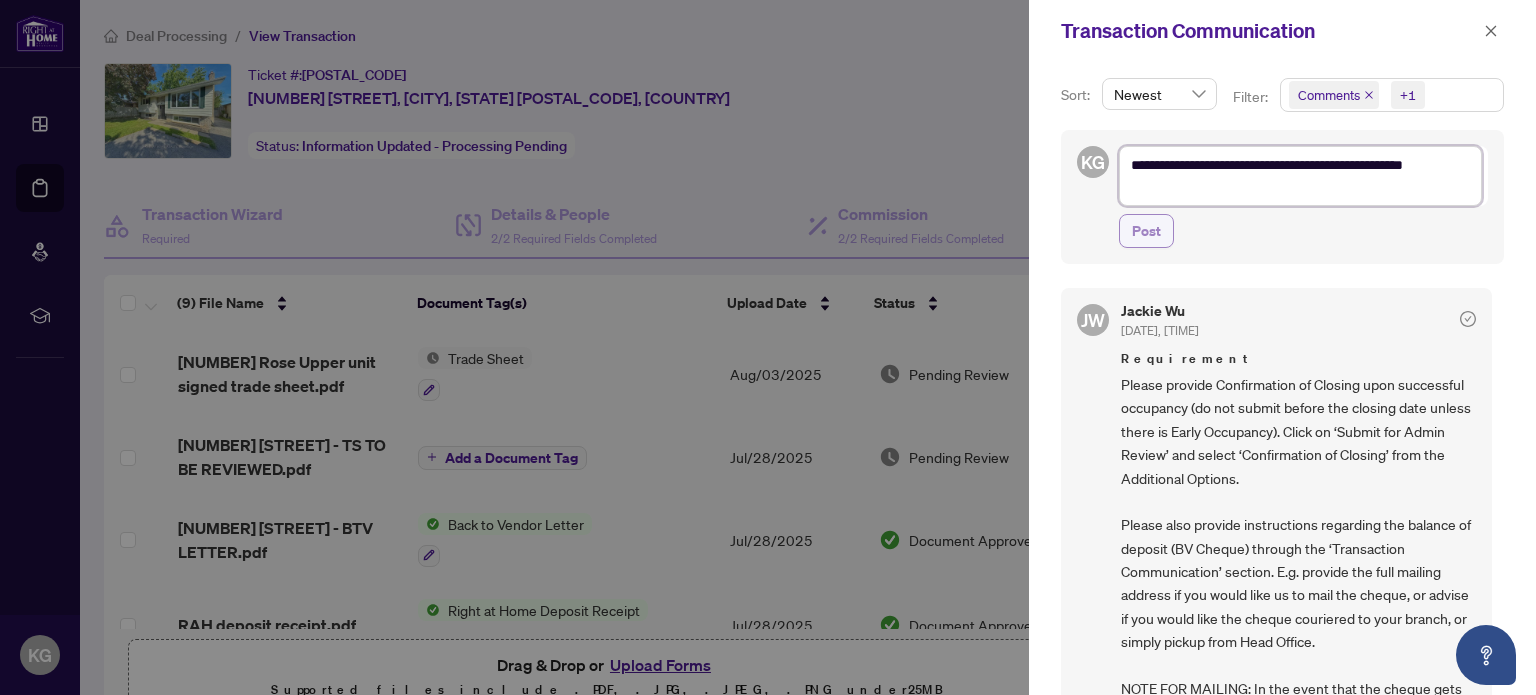 type on "**********" 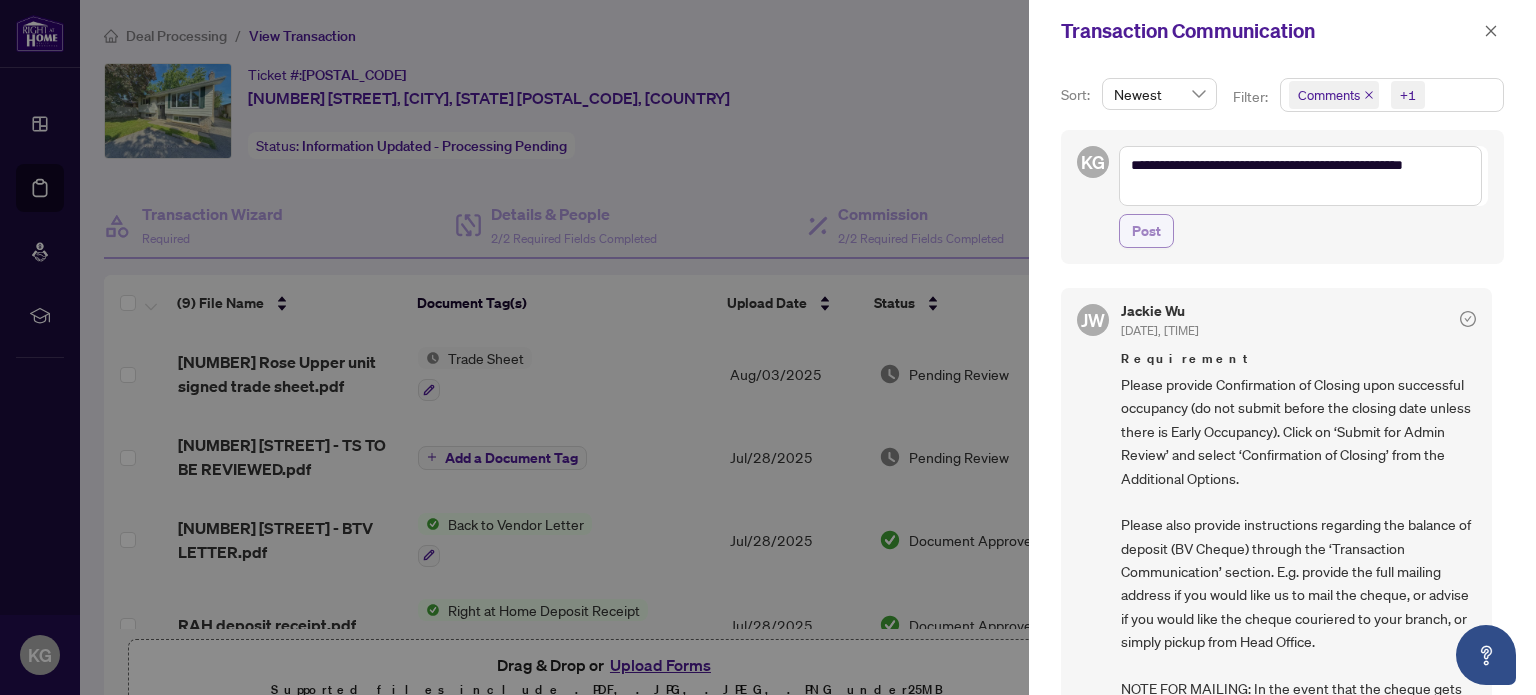 click on "Post" at bounding box center (1146, 231) 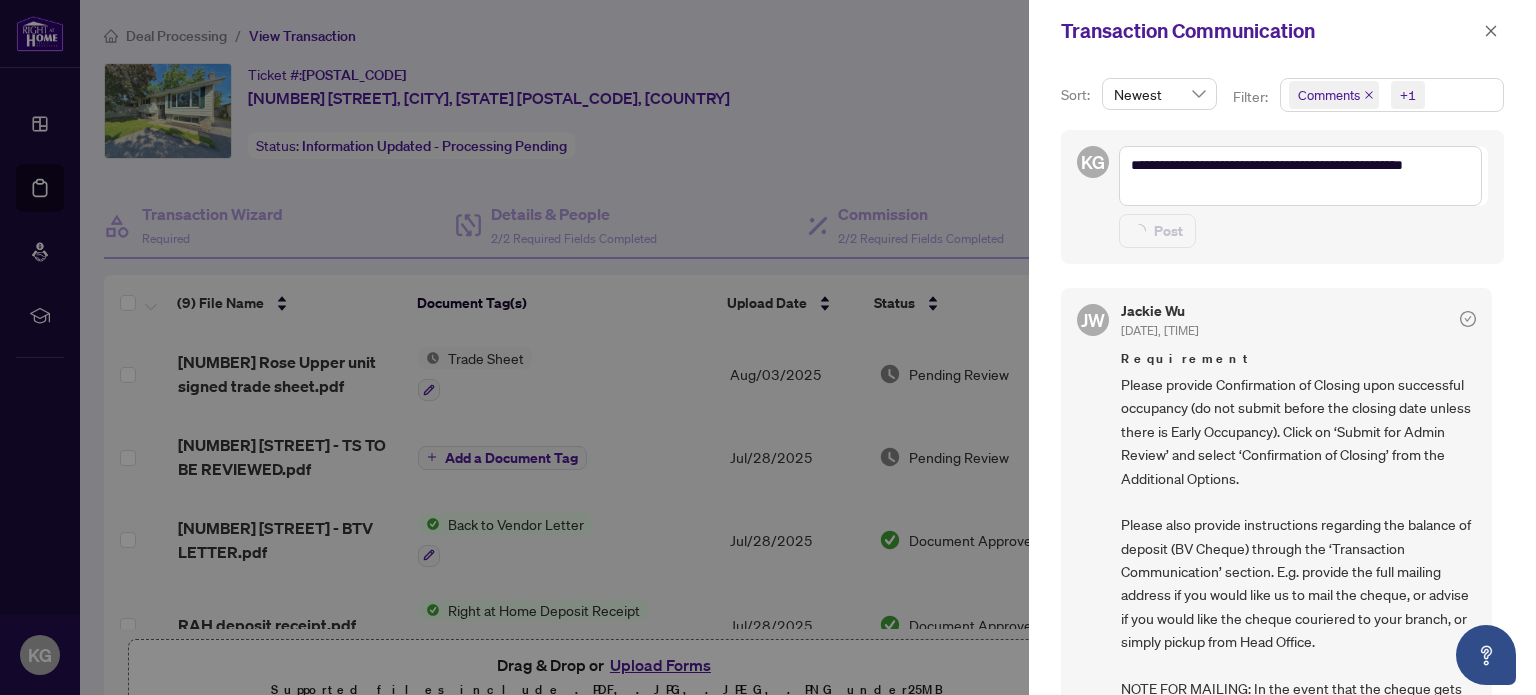 type on "**********" 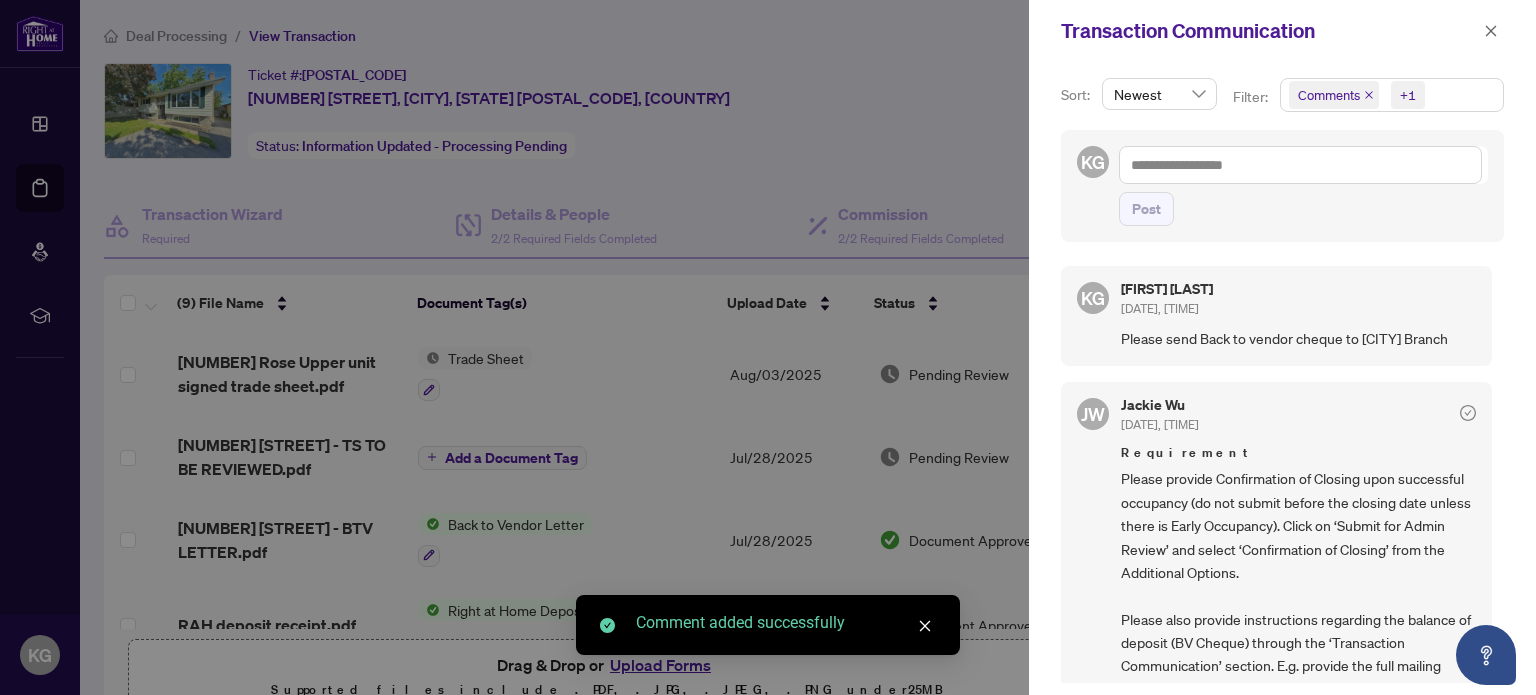 click at bounding box center (768, 347) 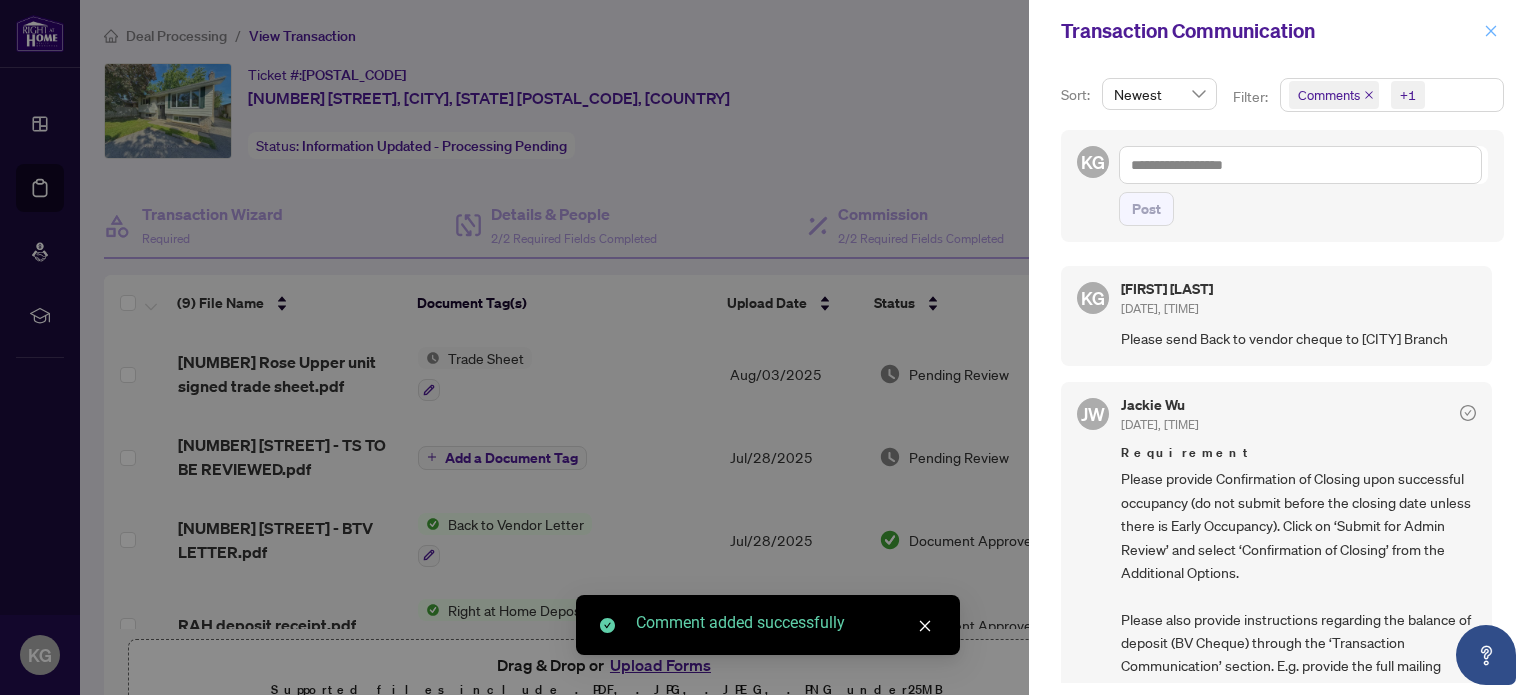 click 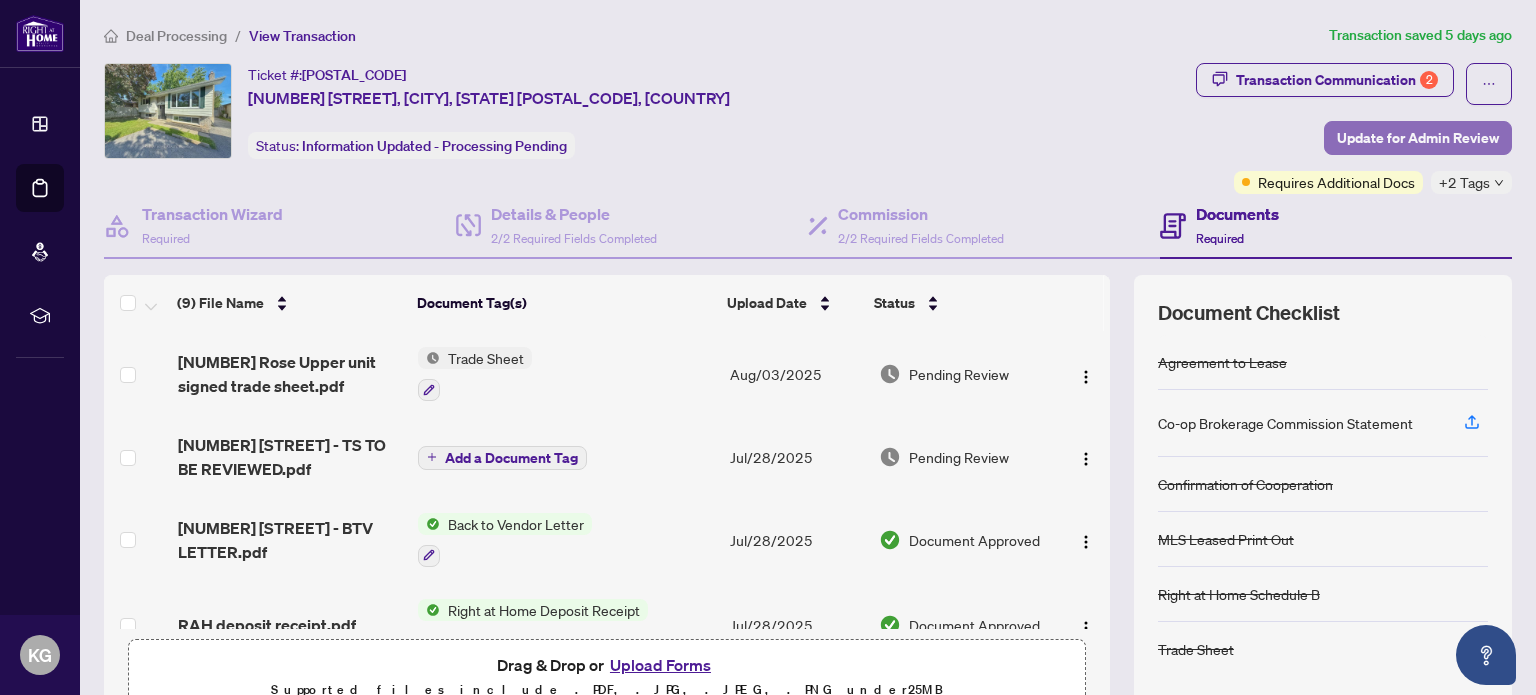 click on "Update for Admin Review" at bounding box center (1418, 138) 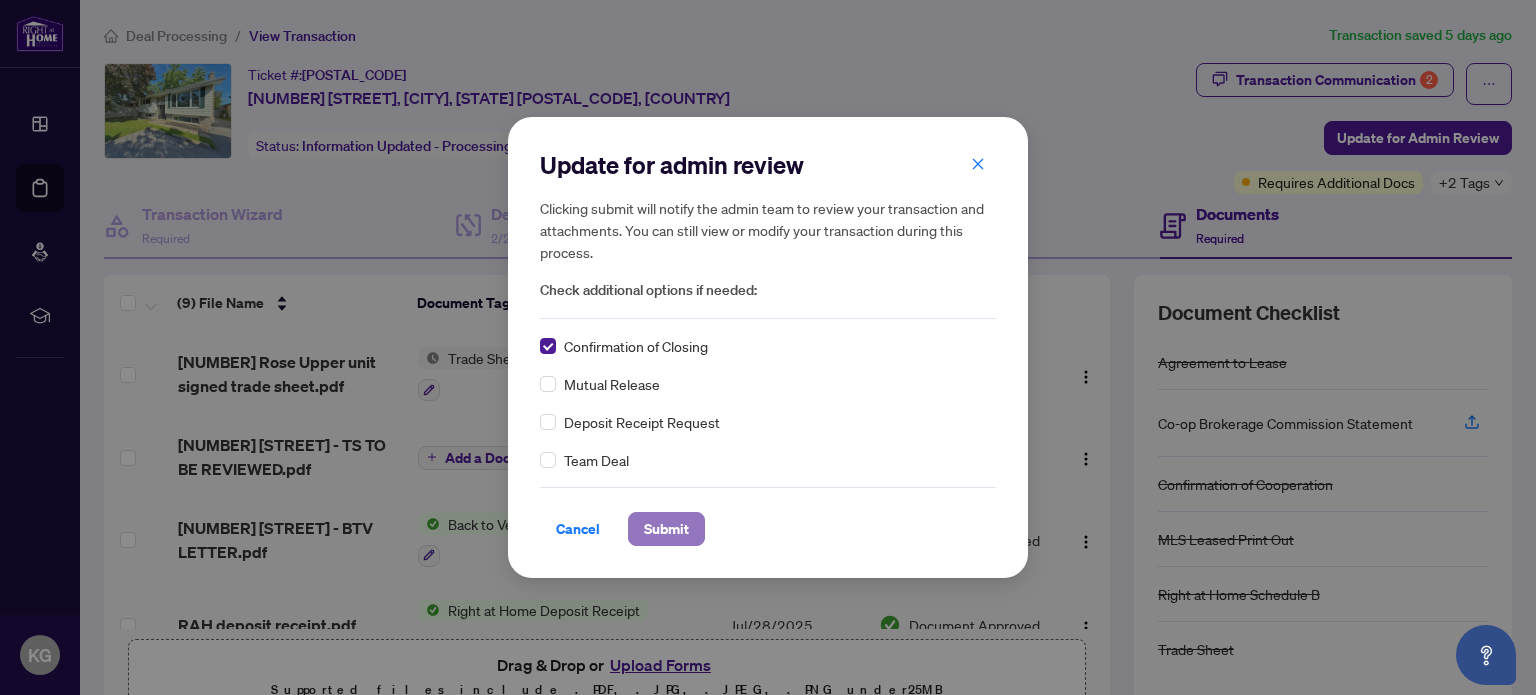 click on "Submit" at bounding box center (666, 529) 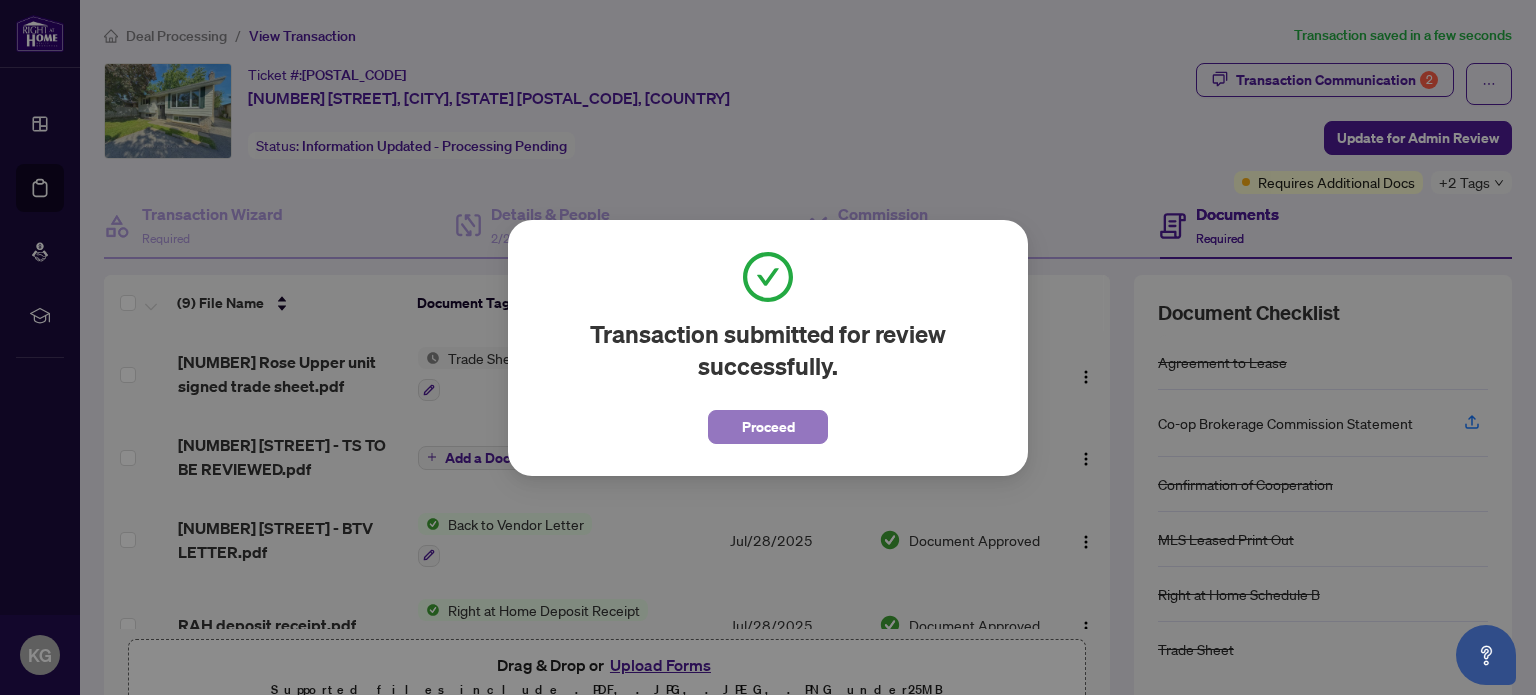 click on "Proceed" at bounding box center (768, 427) 